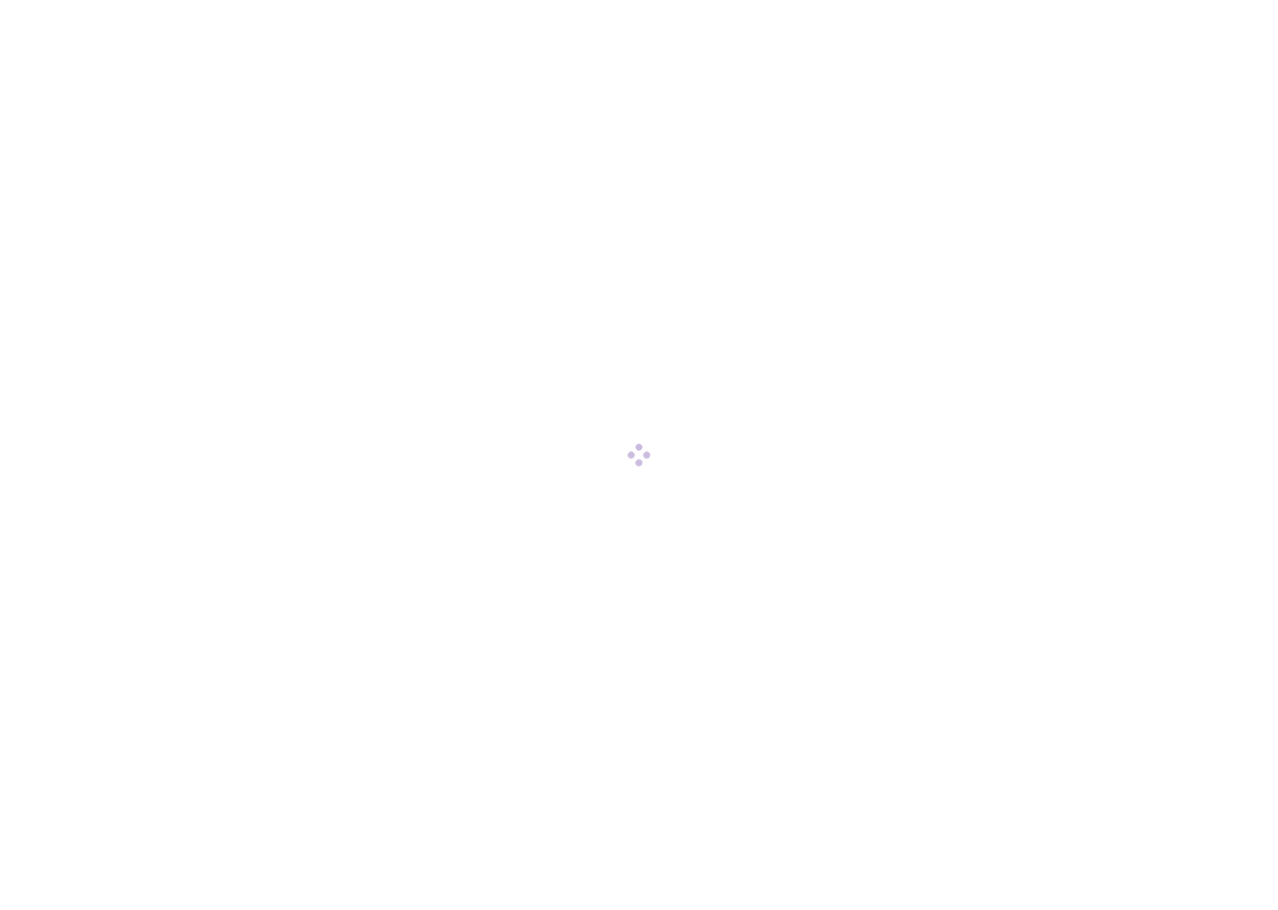 scroll, scrollTop: 0, scrollLeft: 0, axis: both 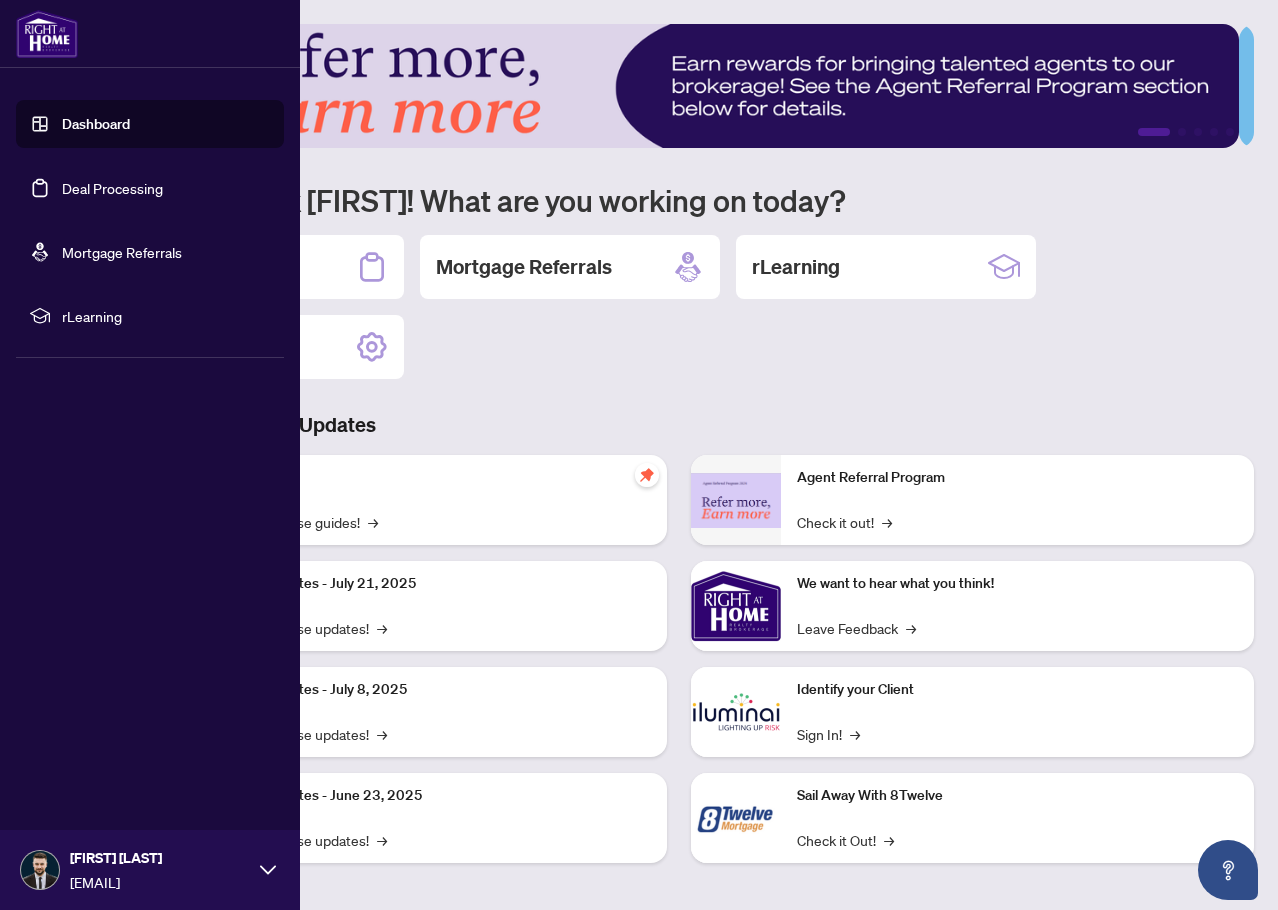 click on "Deal Processing" at bounding box center [112, 188] 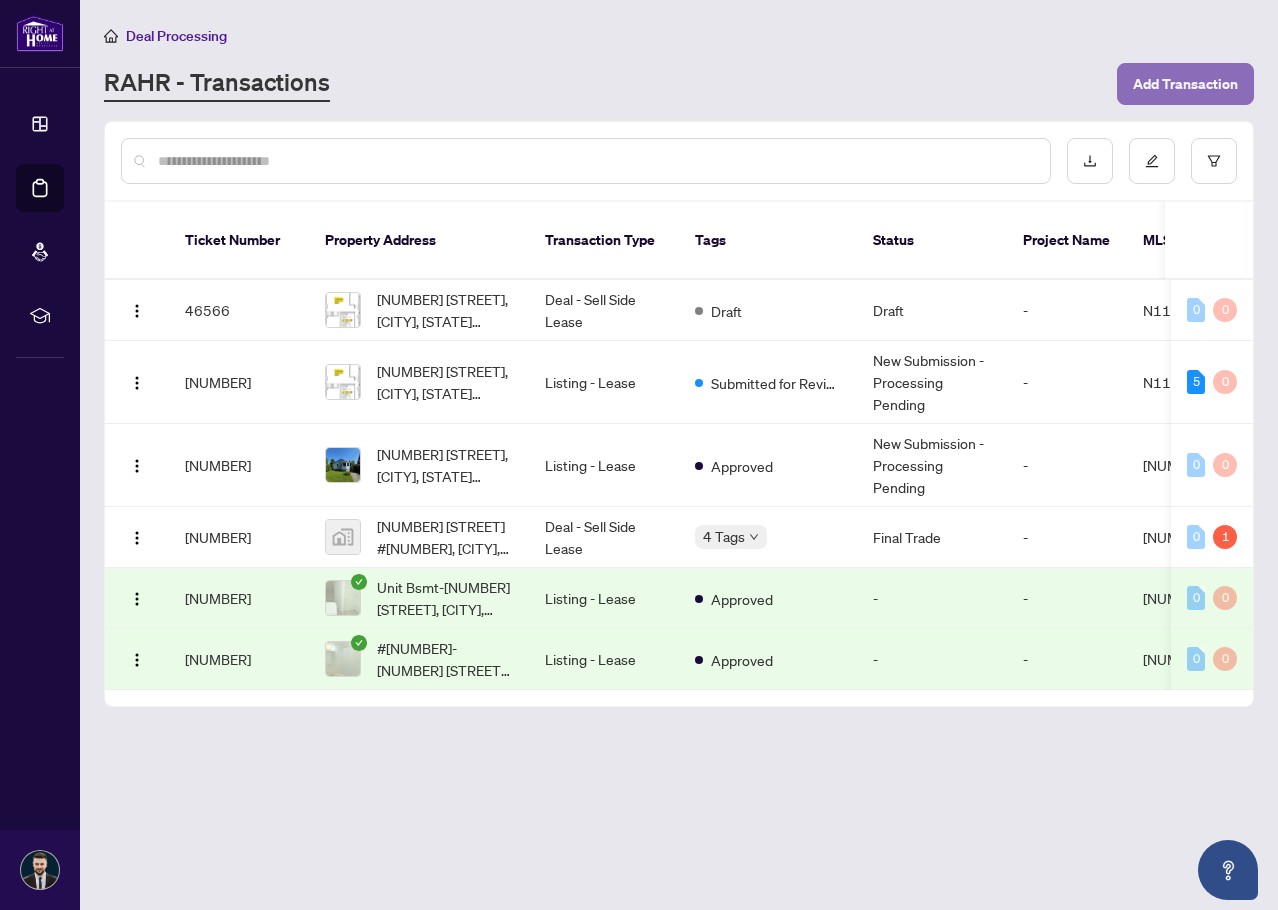 click on "Add Transaction" at bounding box center (1185, 84) 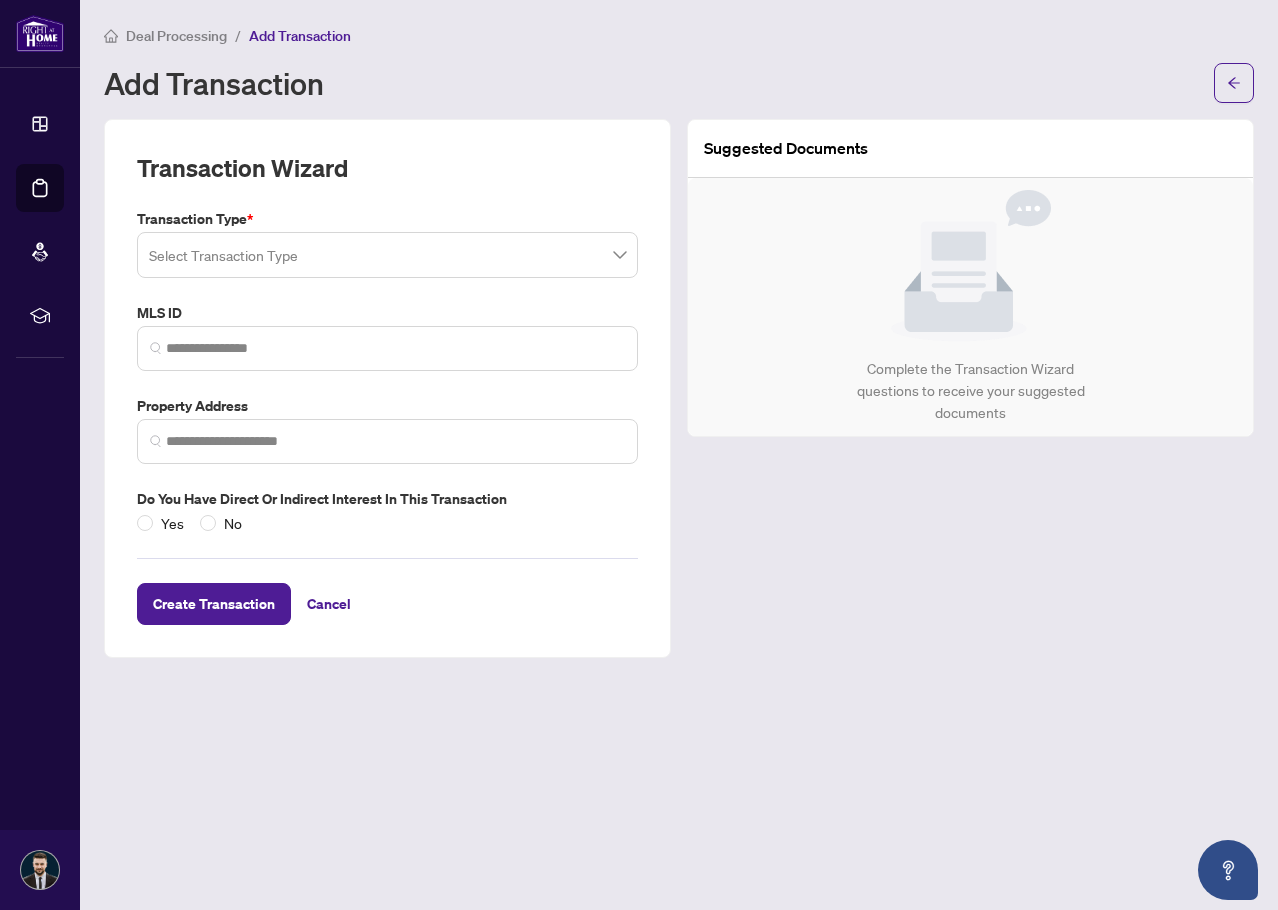 click at bounding box center [387, 255] 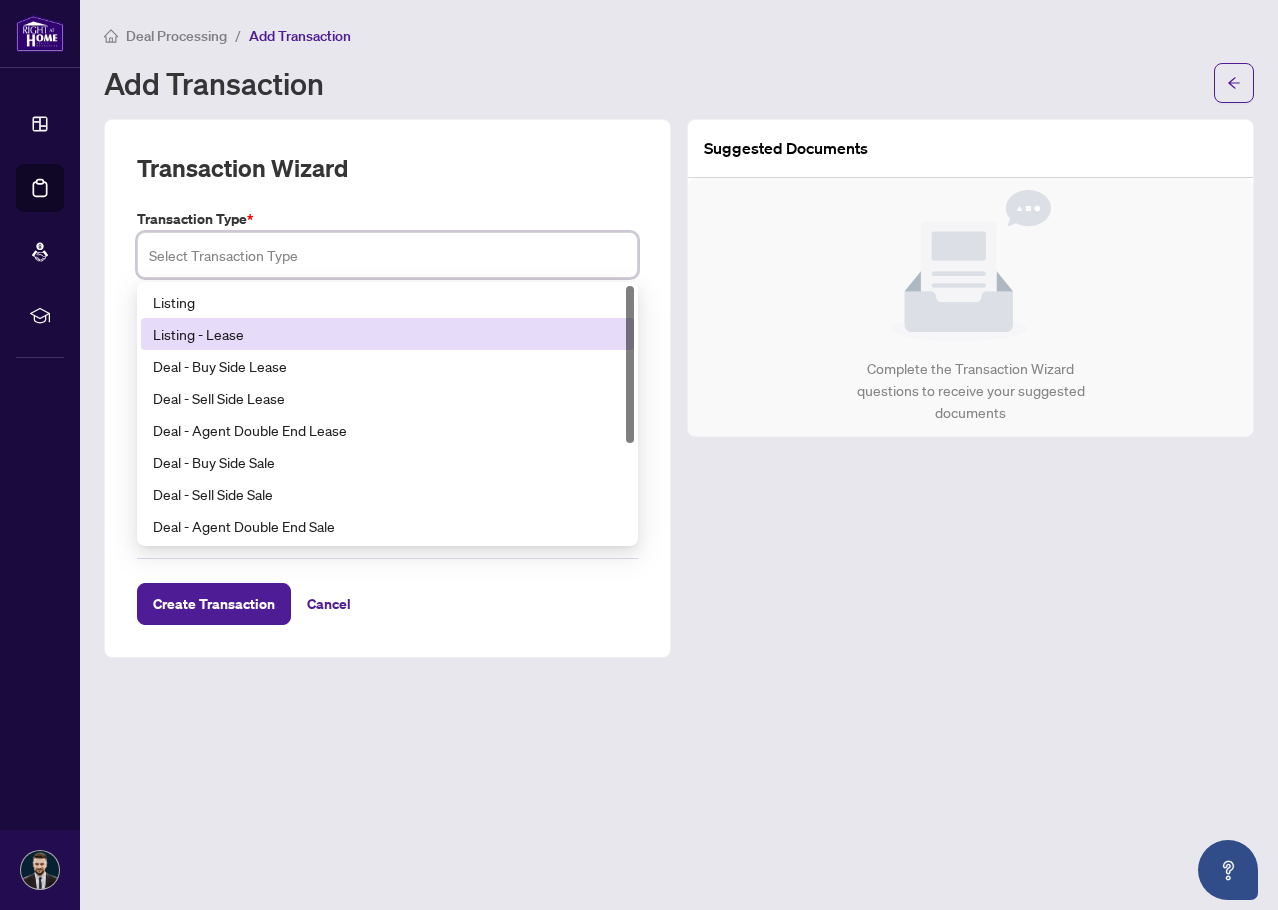 click on "Listing - Lease" at bounding box center [387, 334] 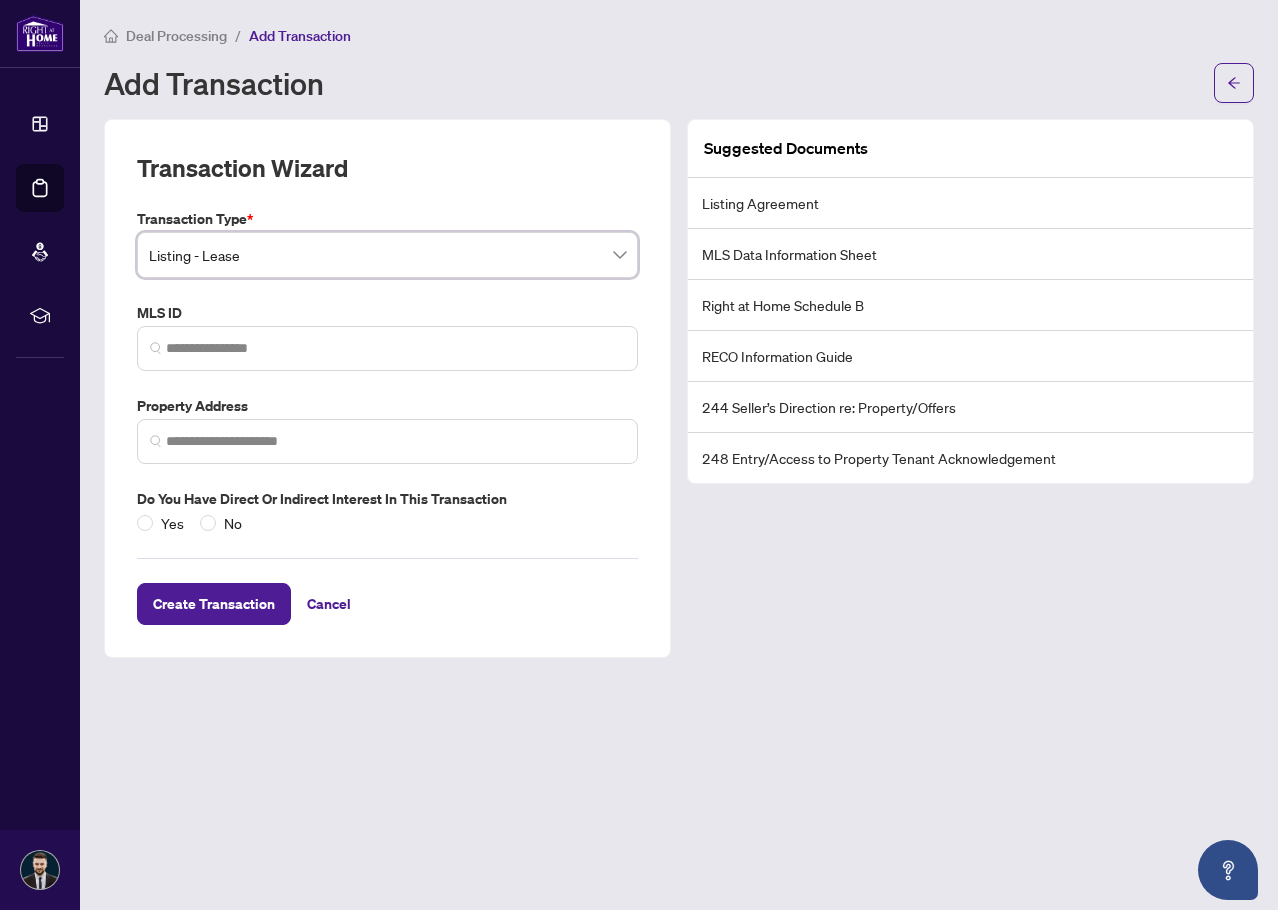 click at bounding box center [387, 348] 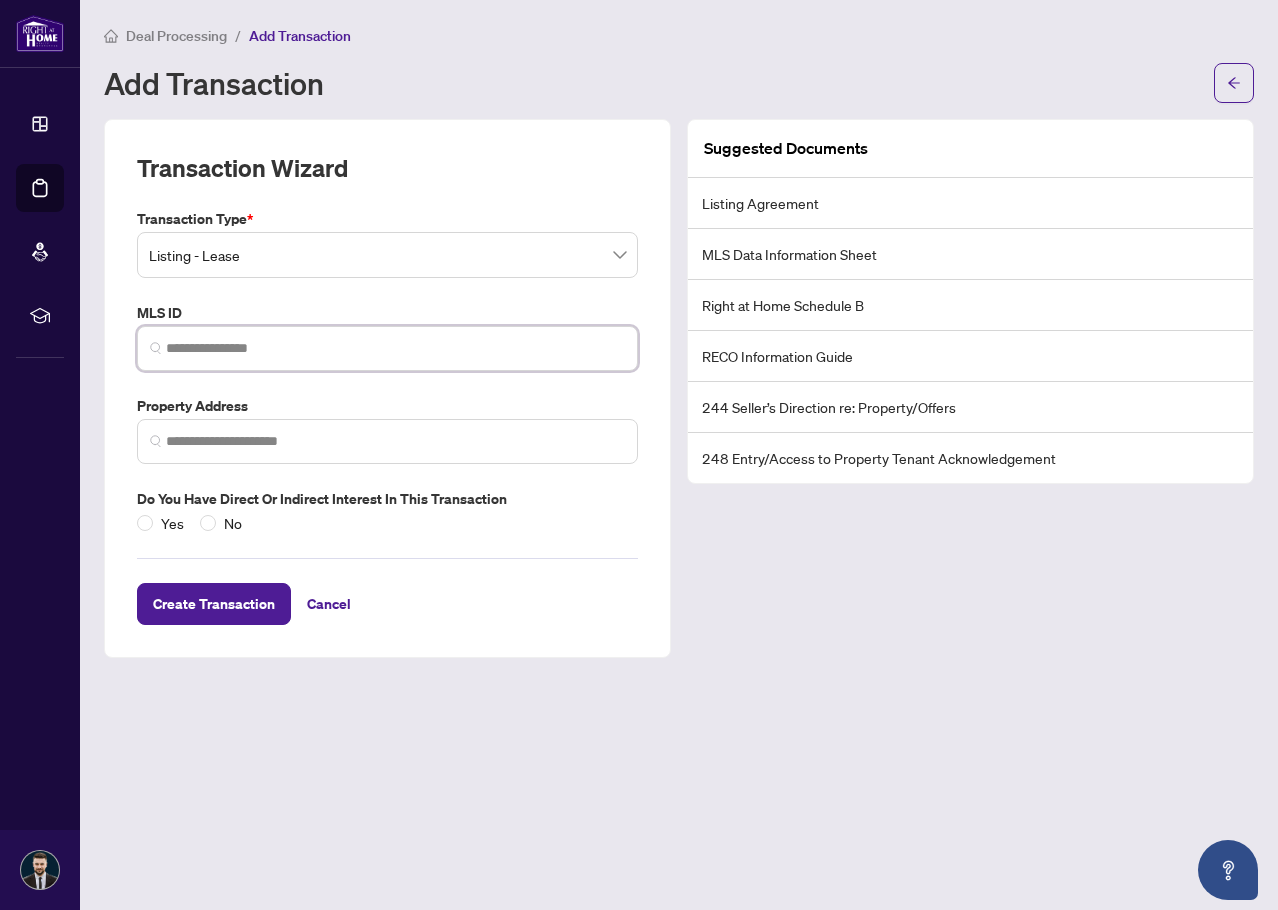 paste on "*********" 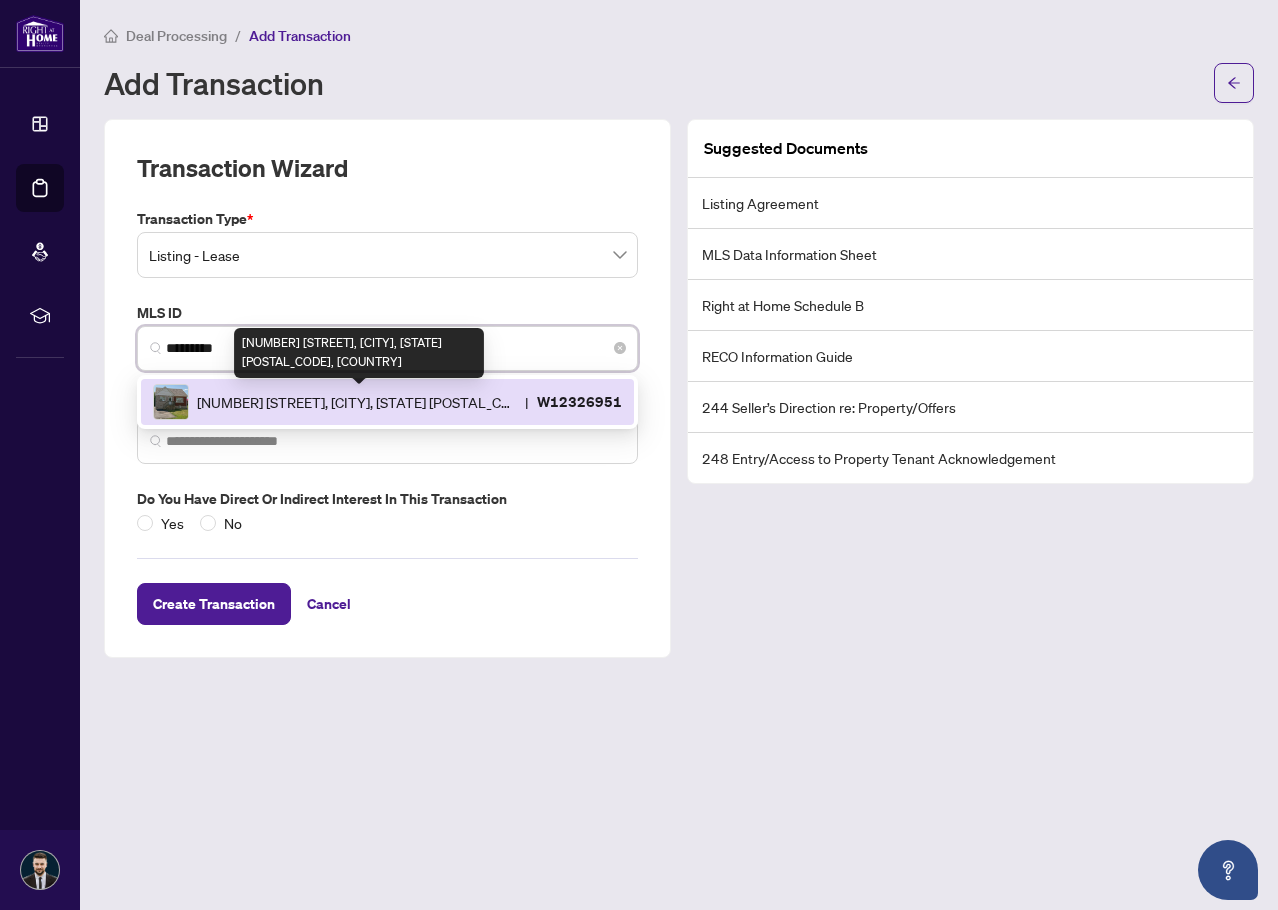 click on "[NUMBER] [STREET], [CITY], [STATE] [POSTAL_CODE], [COUNTRY]" at bounding box center [357, 402] 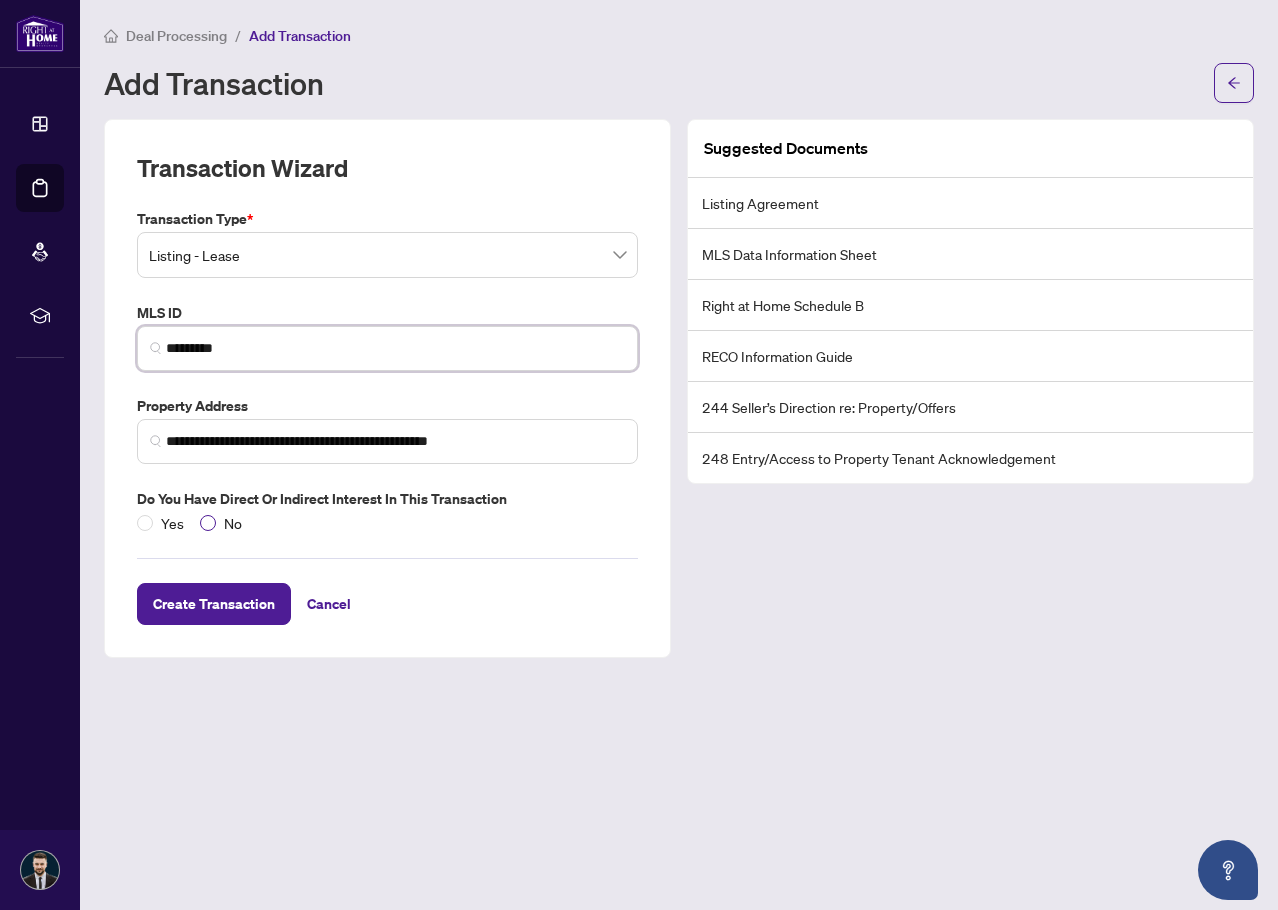 type on "*********" 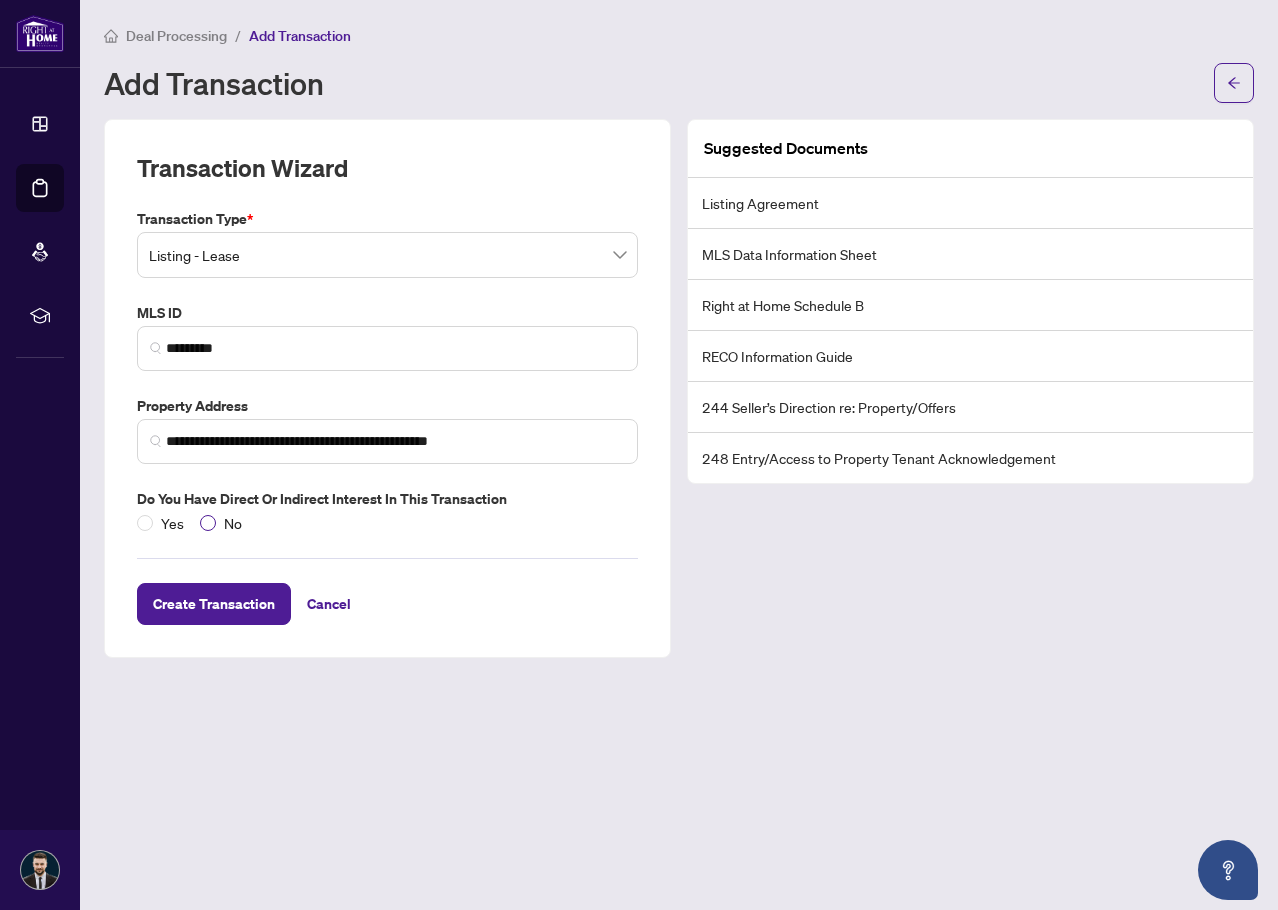 click on "No" at bounding box center (233, 523) 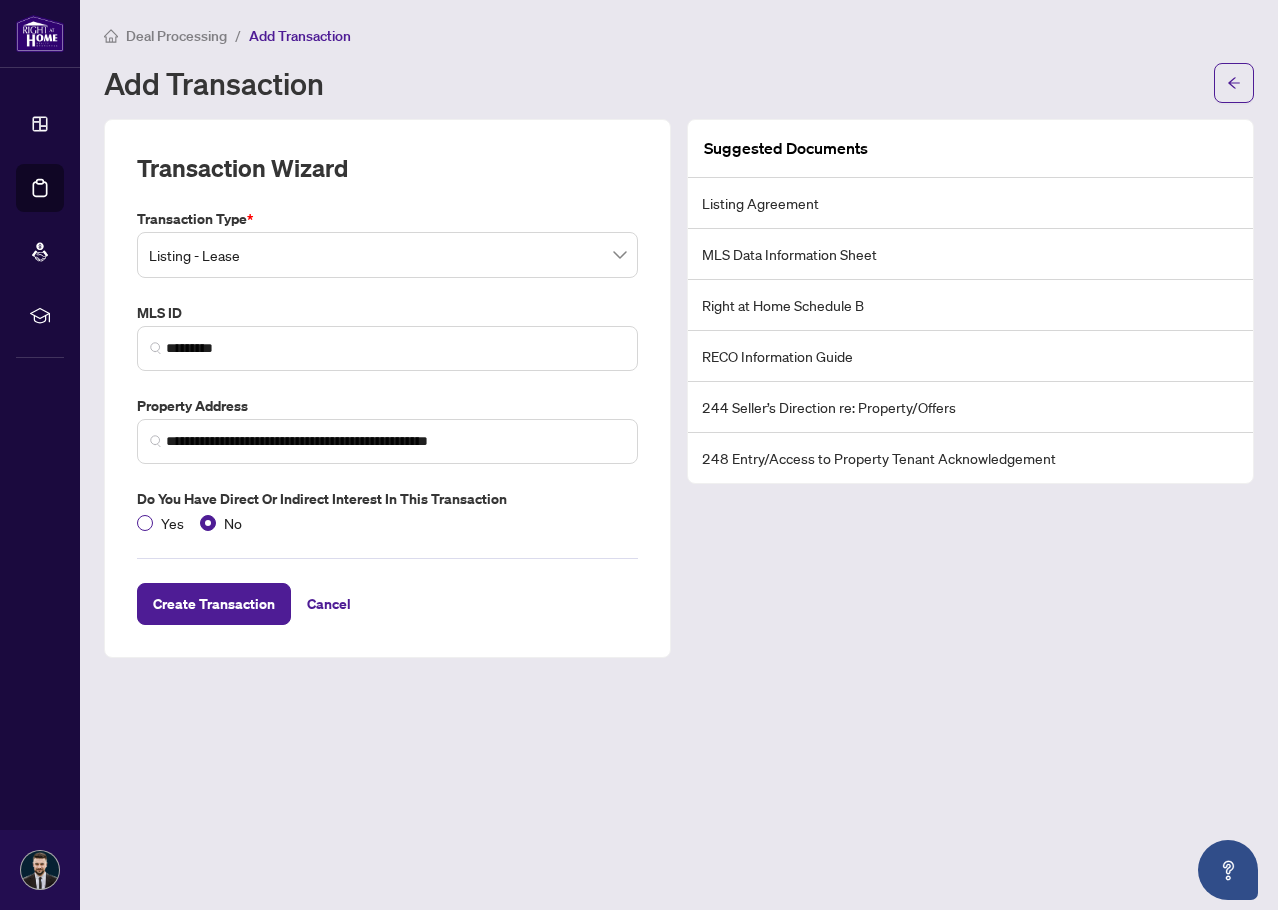 click on "Yes" at bounding box center (172, 523) 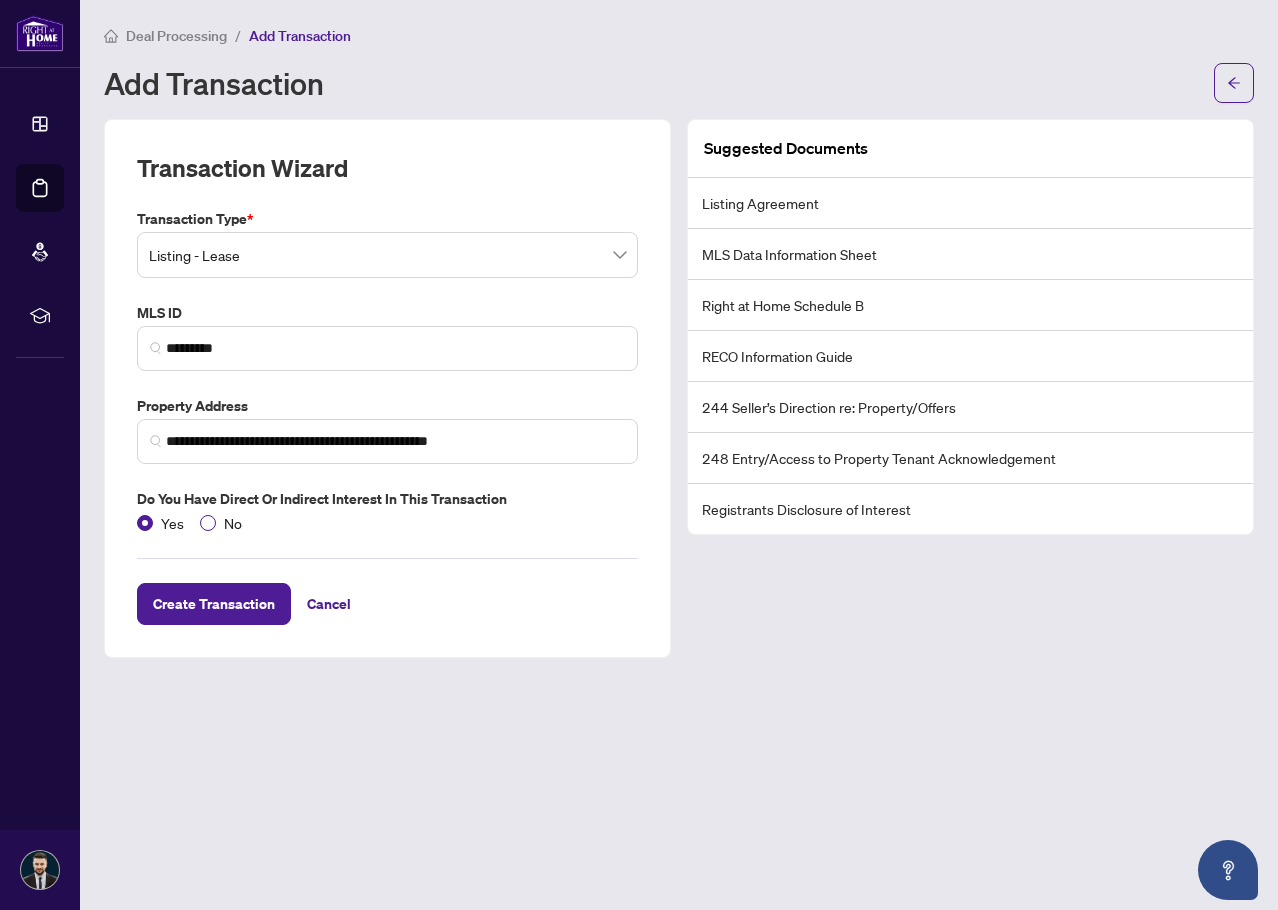 click on "No" at bounding box center [233, 523] 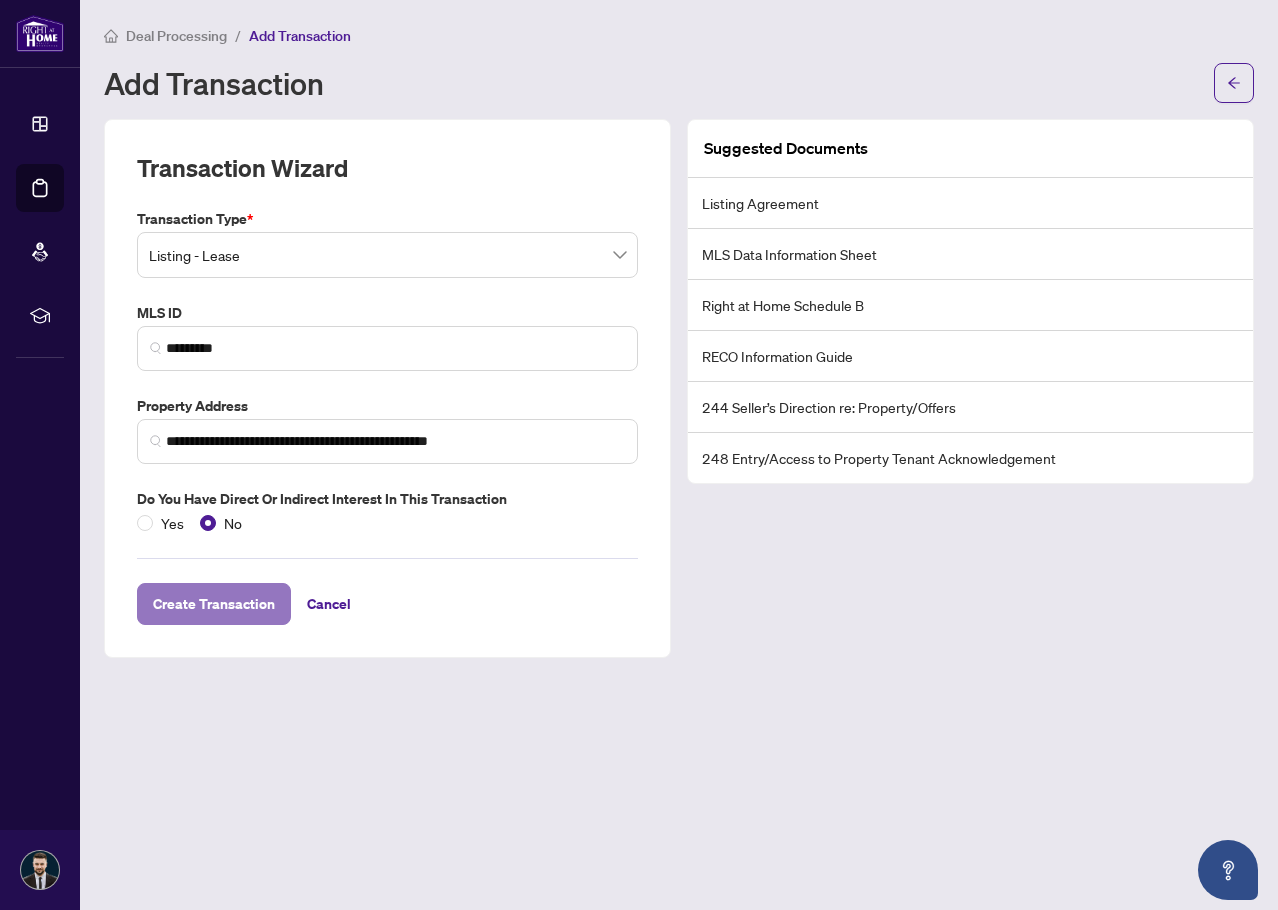click on "Create Transaction" at bounding box center [214, 604] 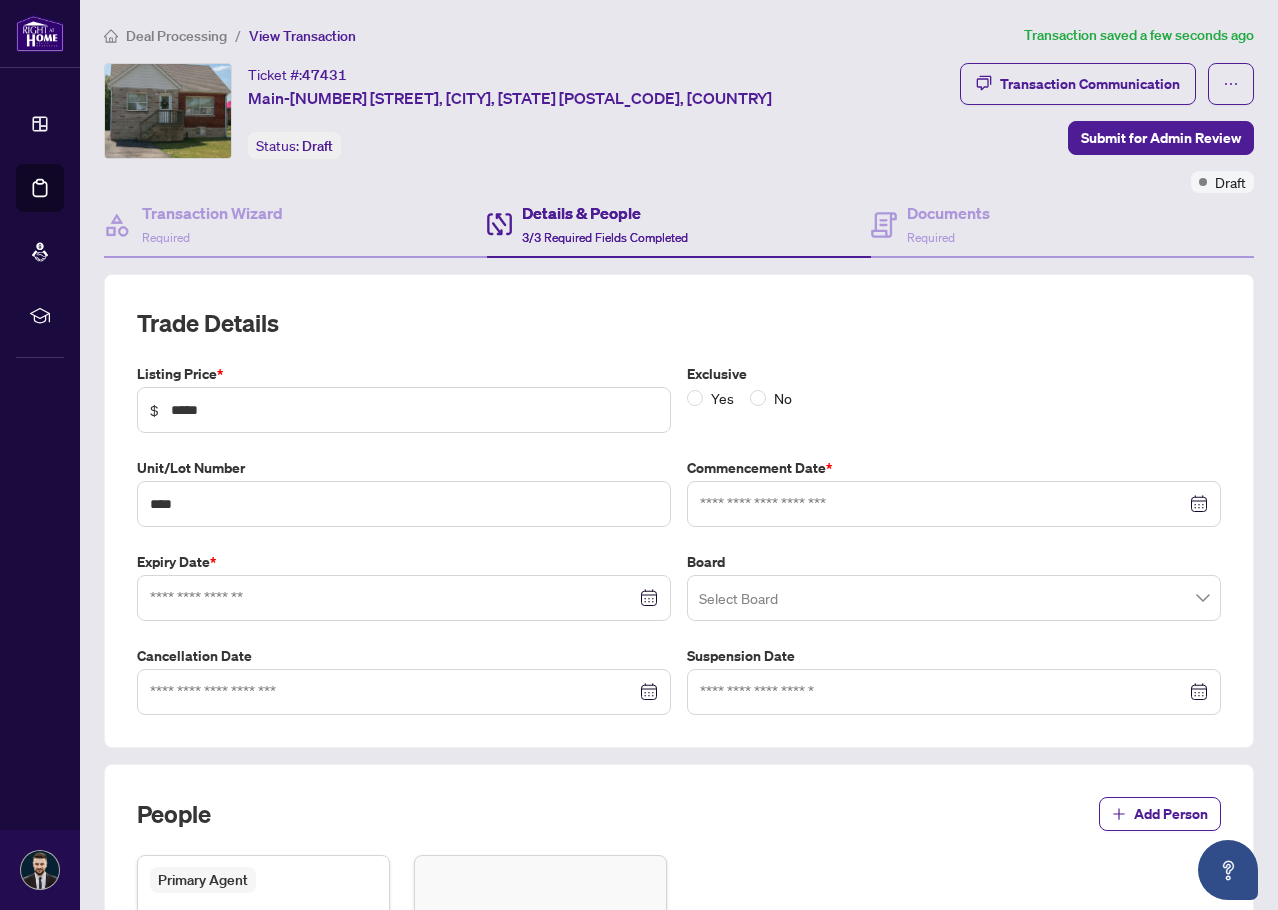 type on "**********" 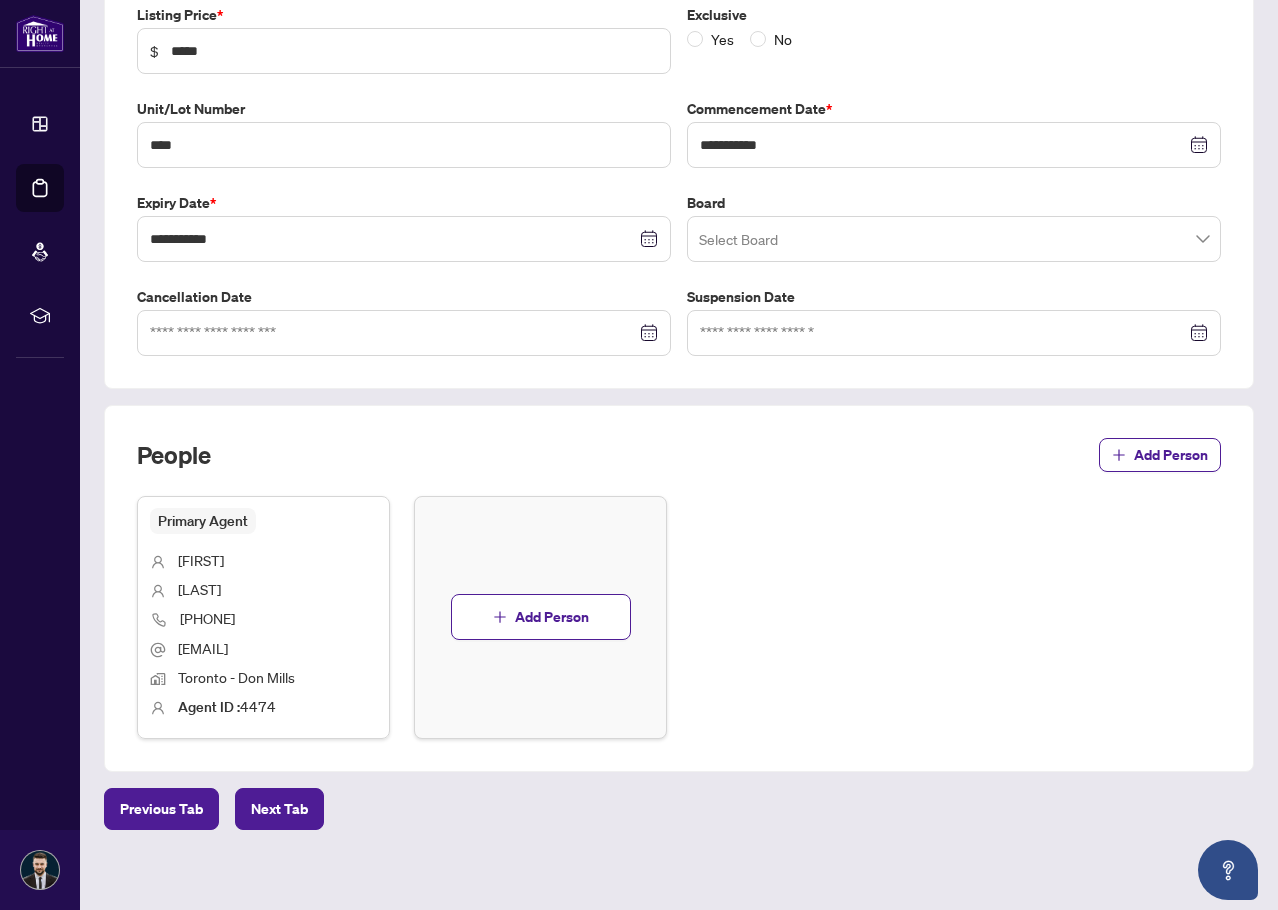 scroll, scrollTop: 371, scrollLeft: 0, axis: vertical 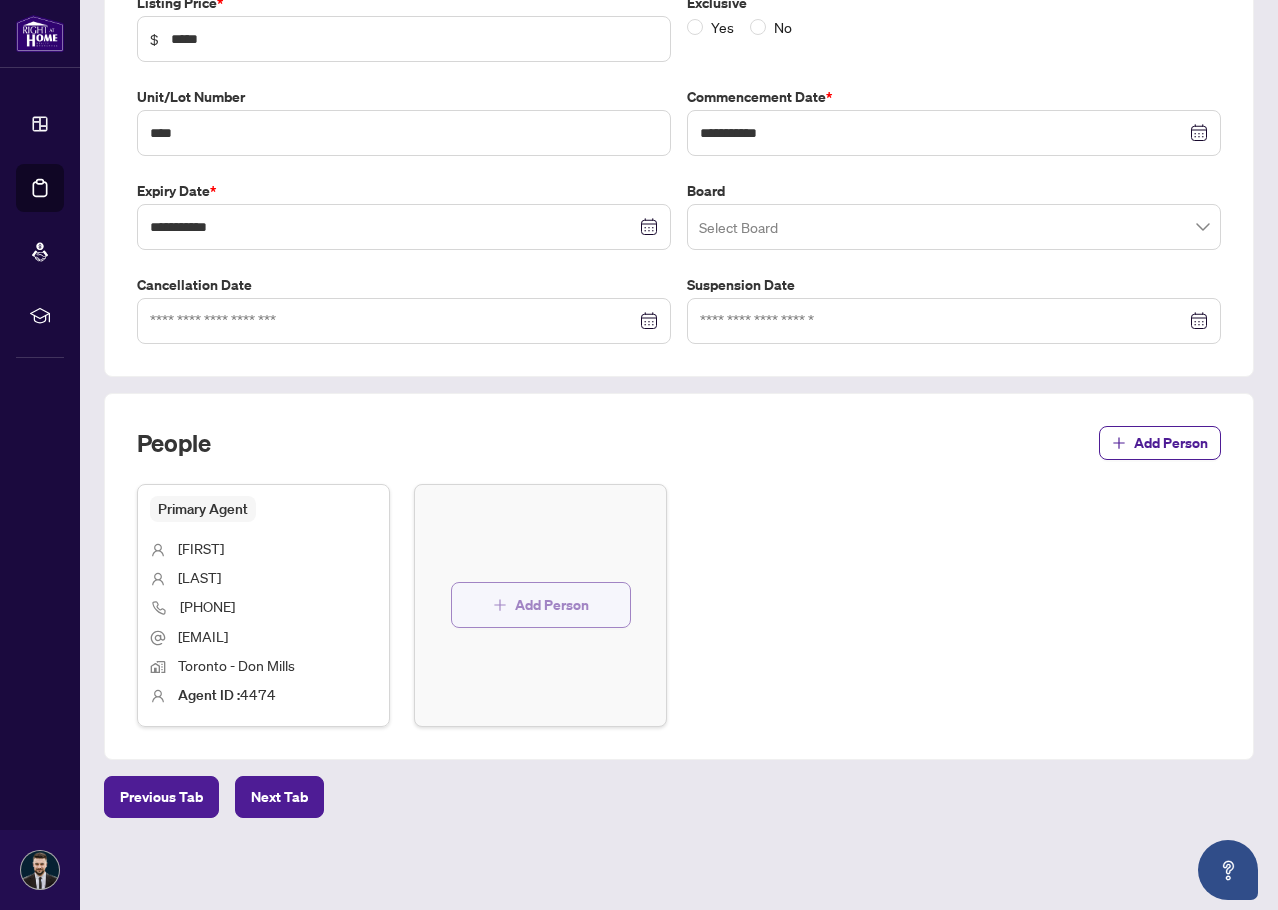 click 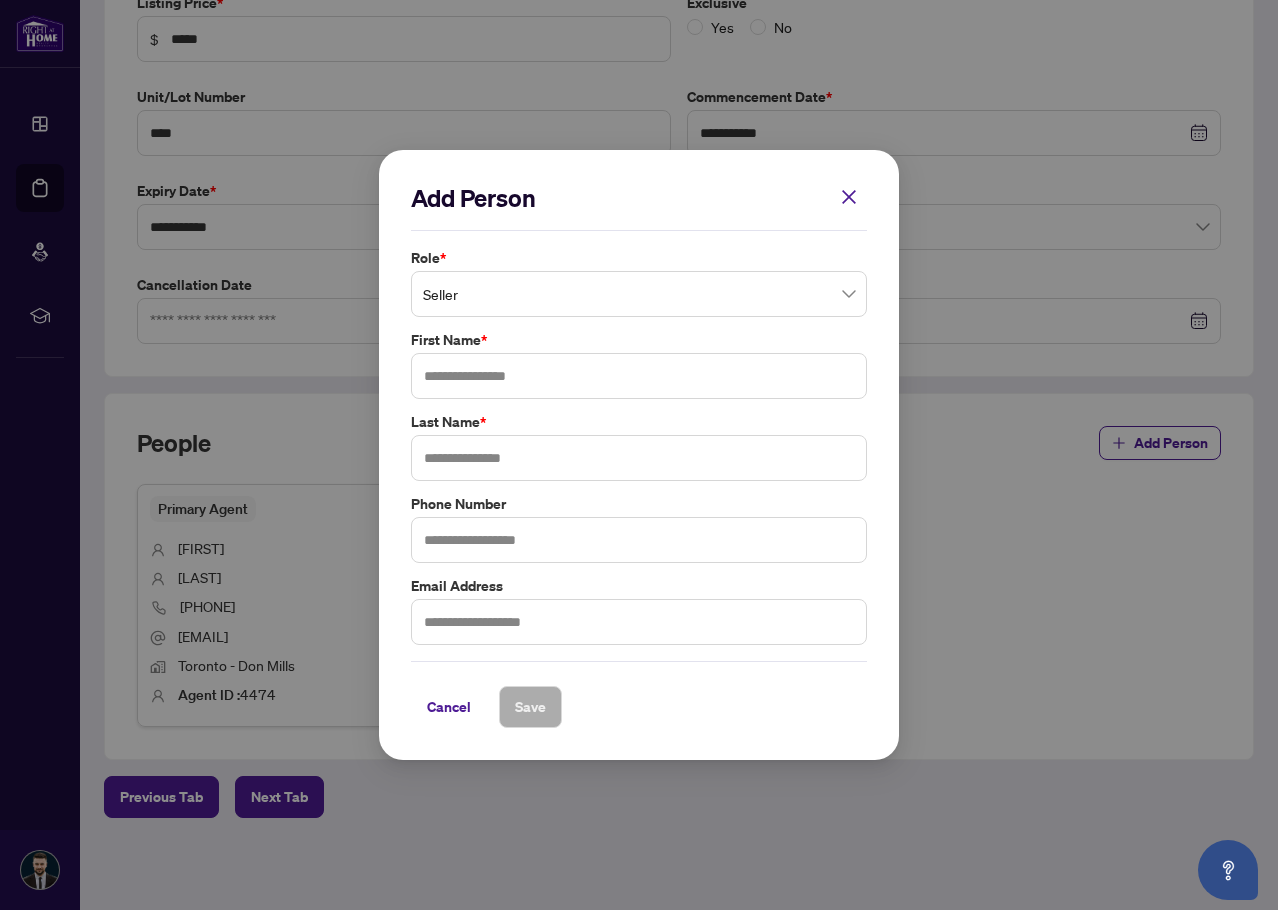 click on "Role * Seller First Name * Last Name * Phone Number Email Address" at bounding box center (639, 446) 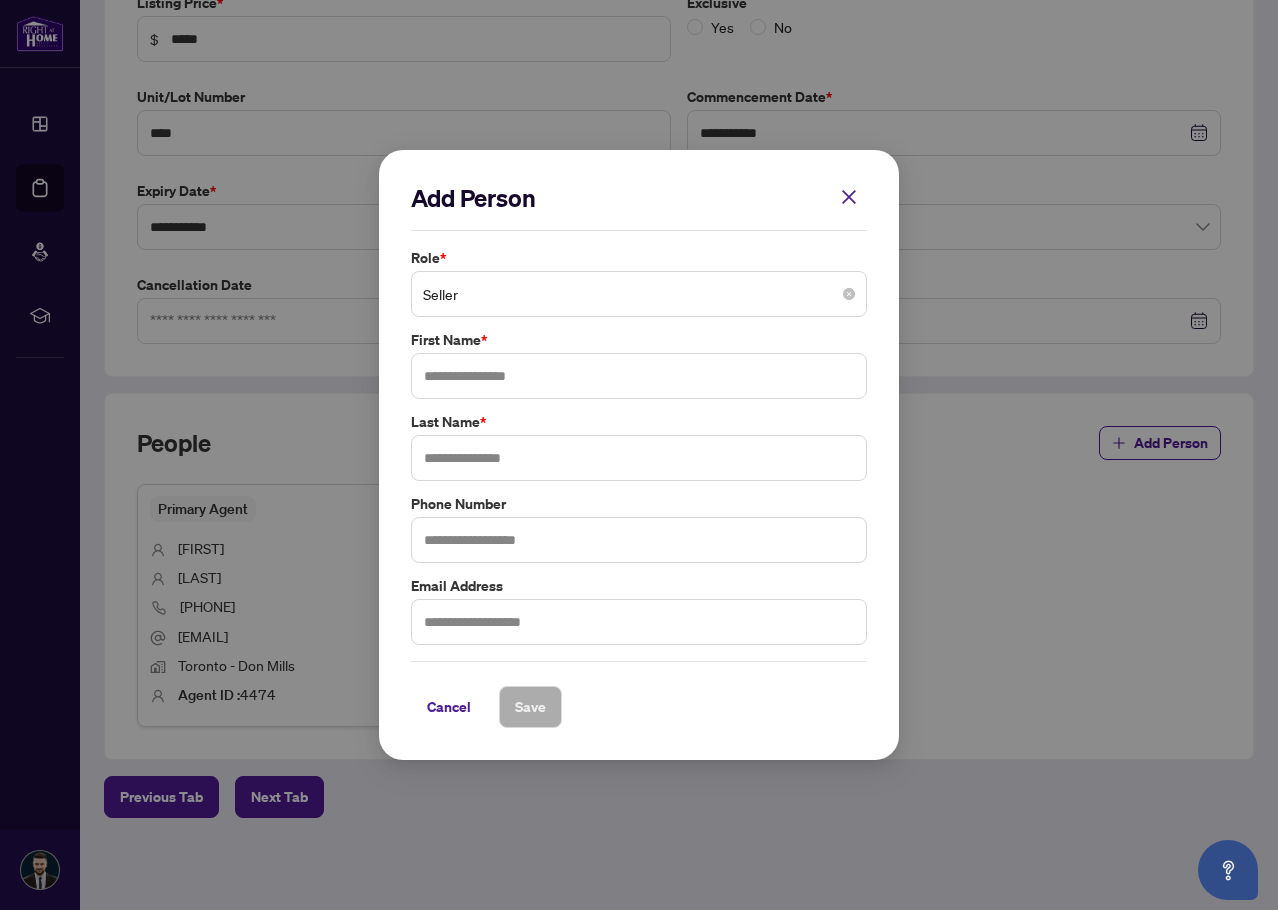 click on "Seller" at bounding box center (639, 294) 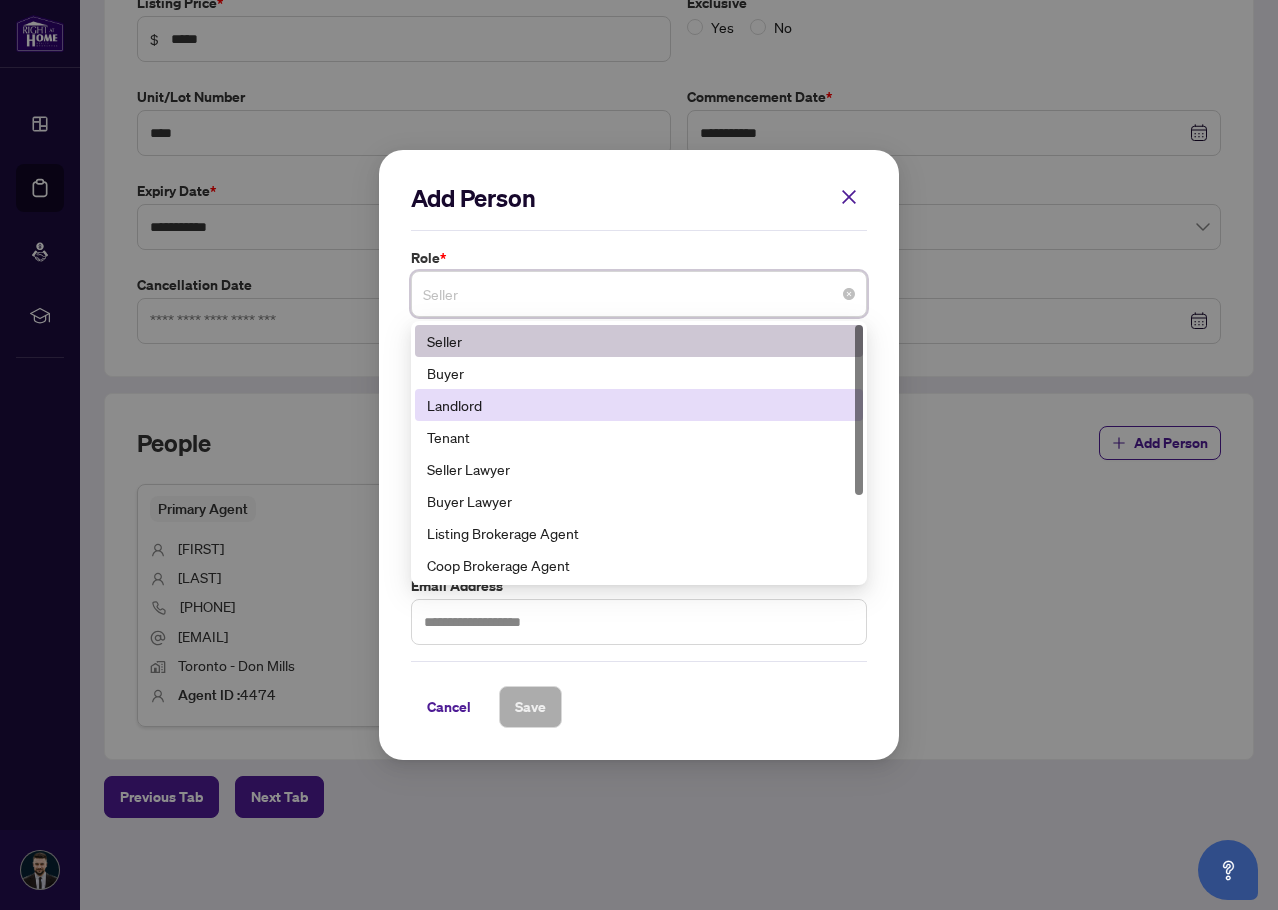 click on "Landlord" at bounding box center (639, 405) 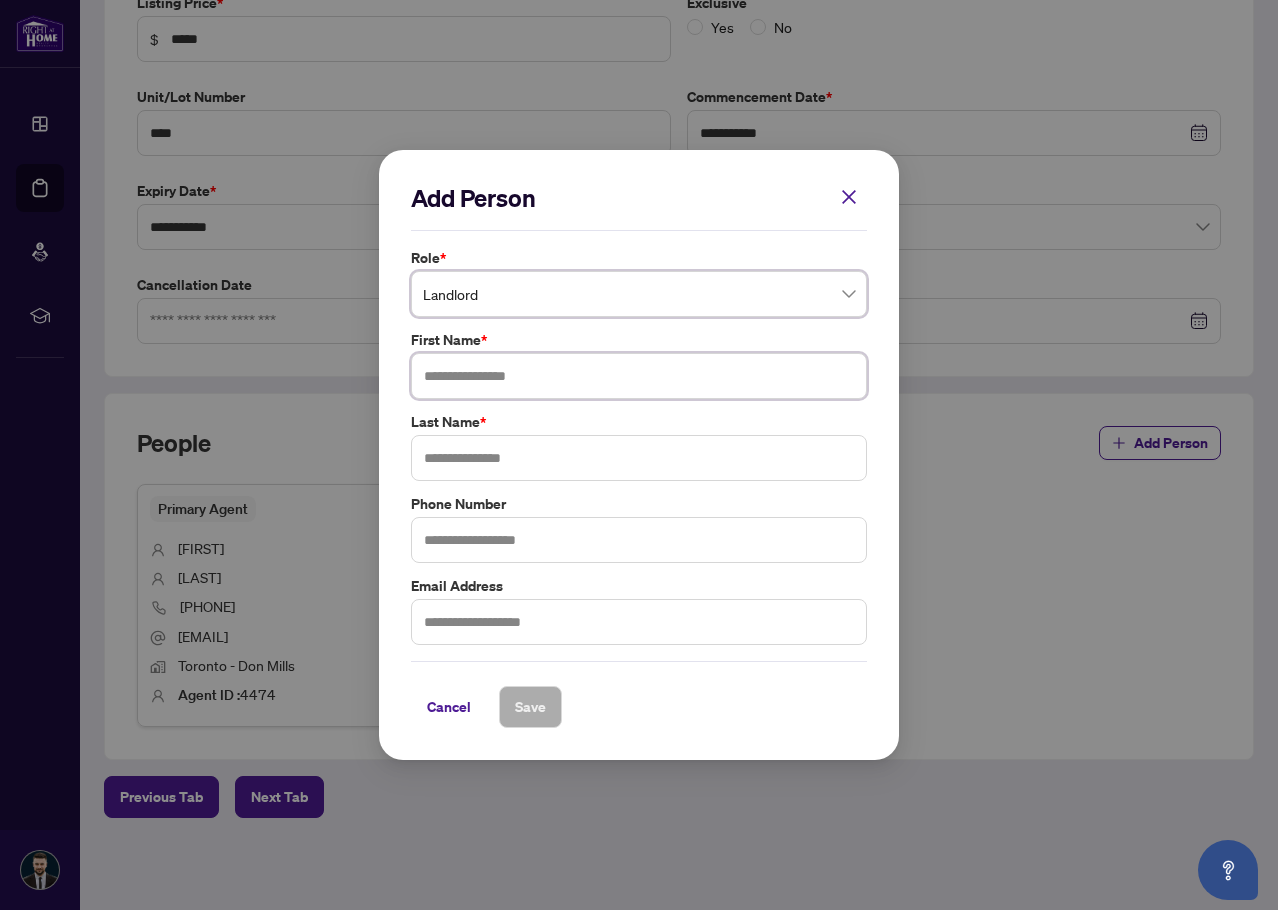 click at bounding box center [639, 376] 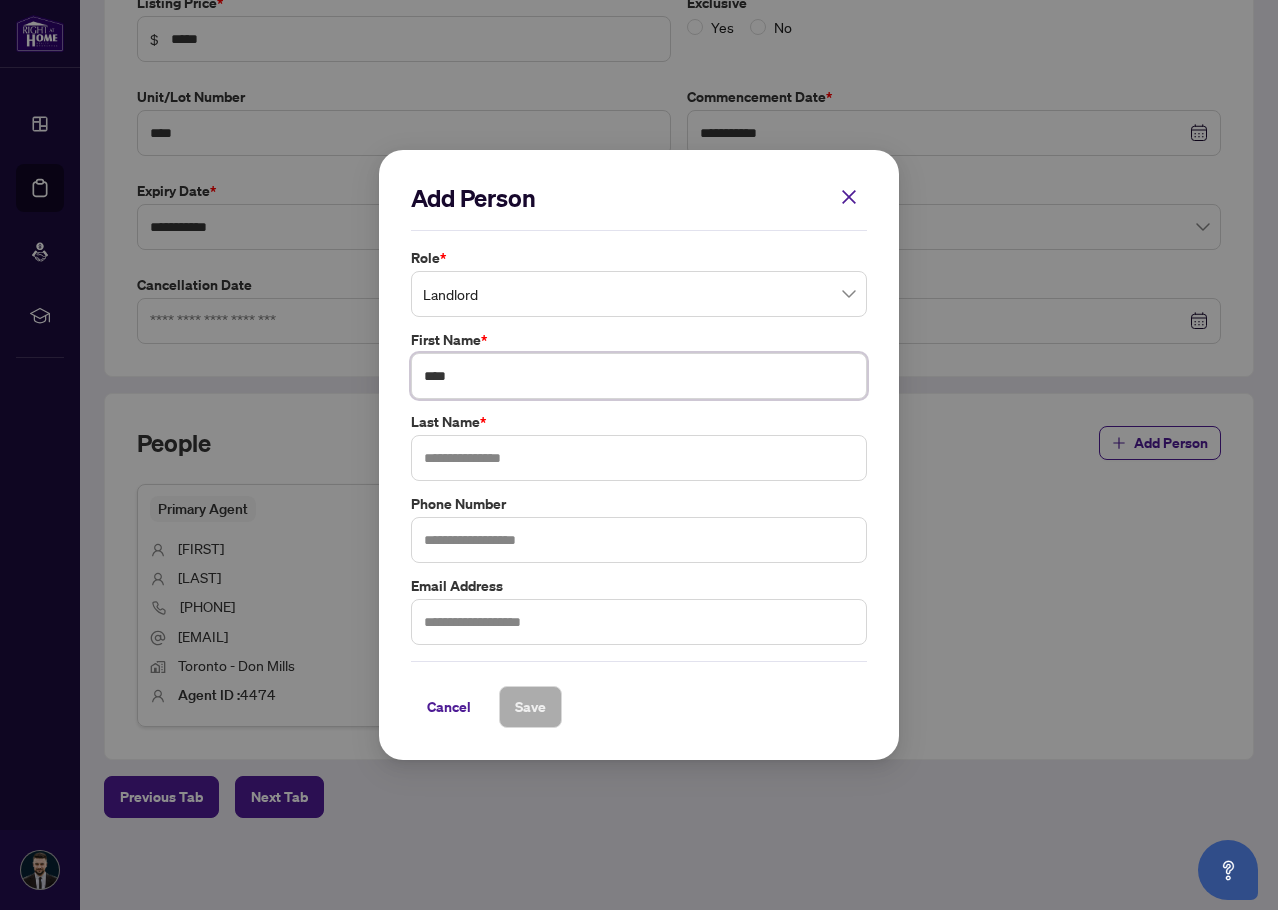 type on "****" 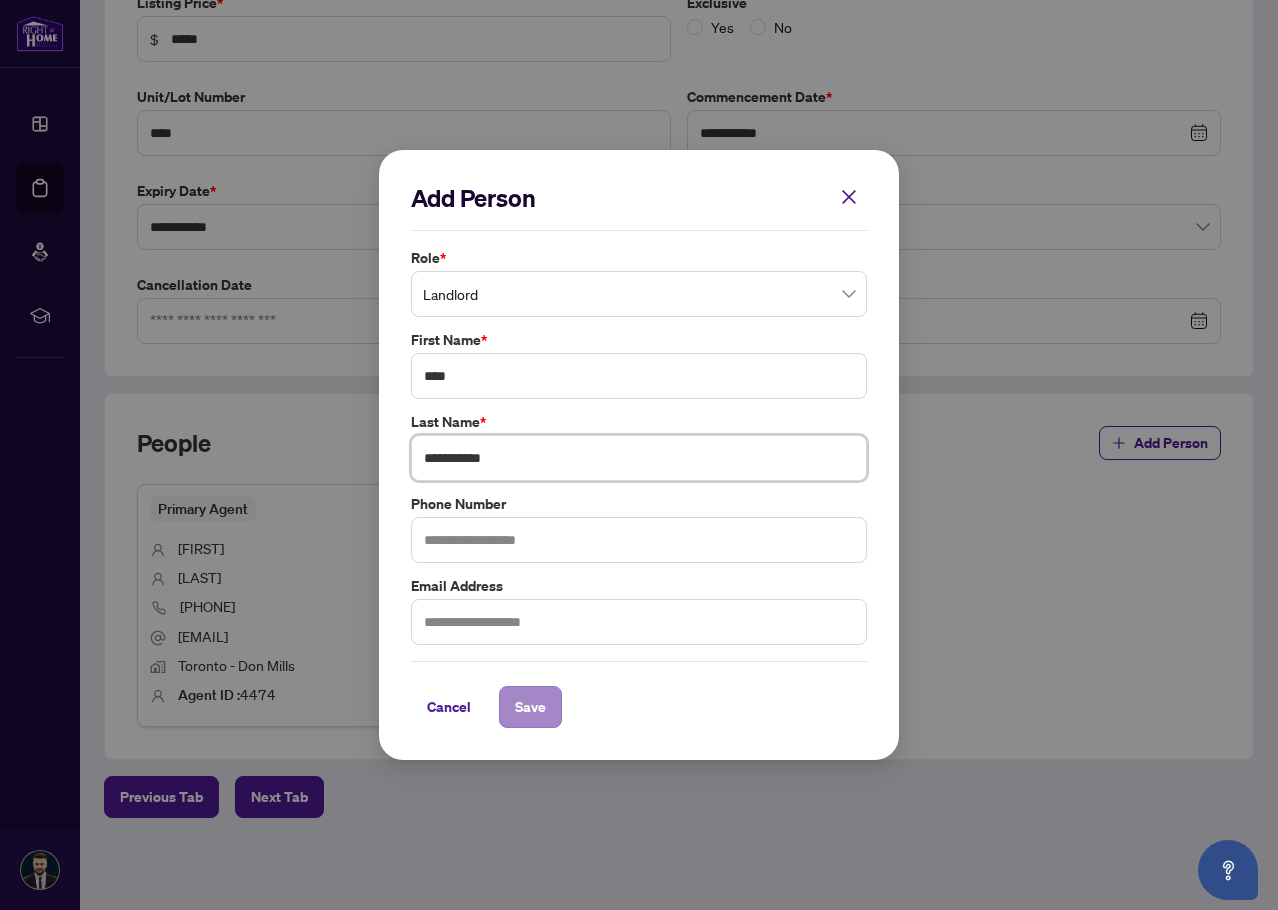 type on "**********" 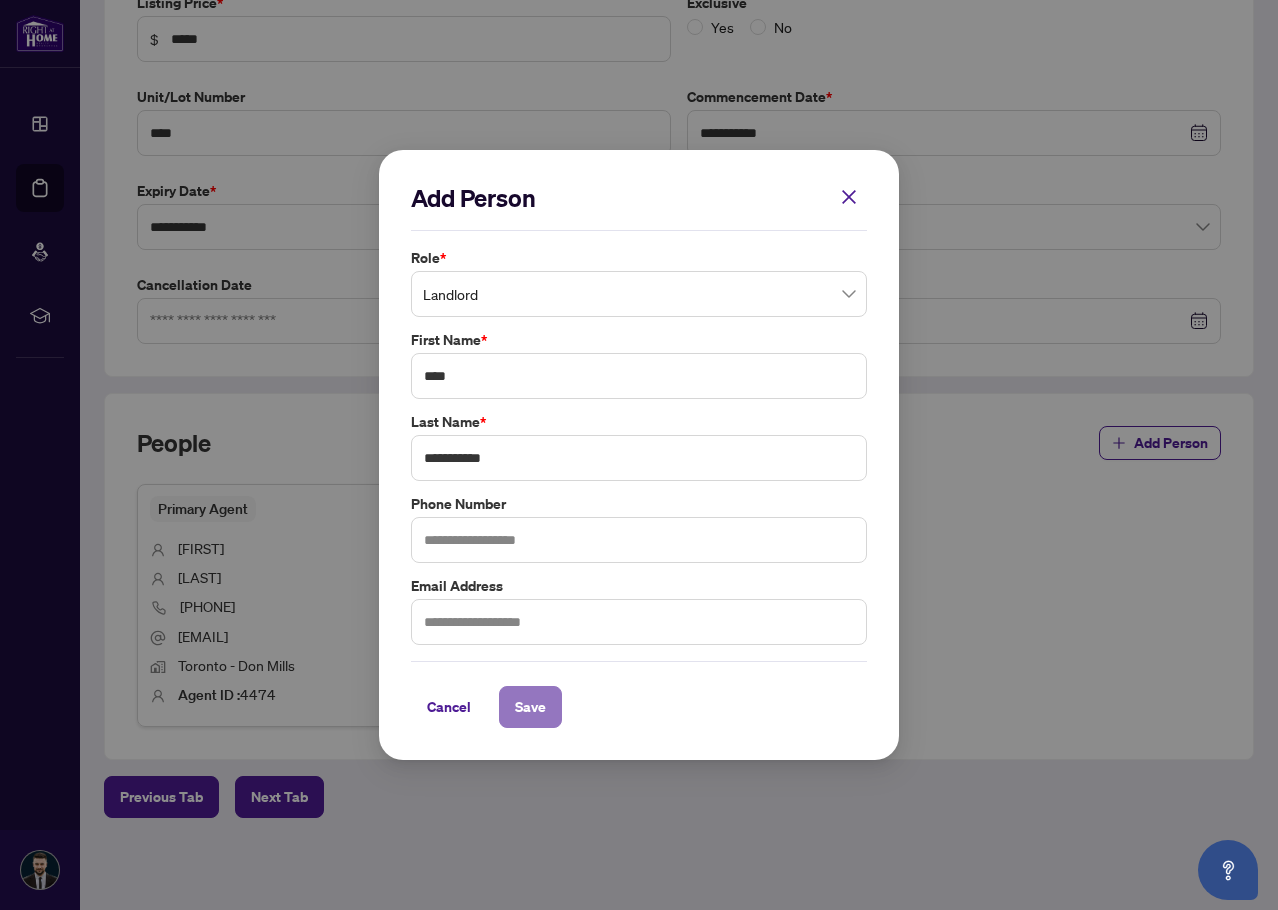click on "Save" at bounding box center [530, 707] 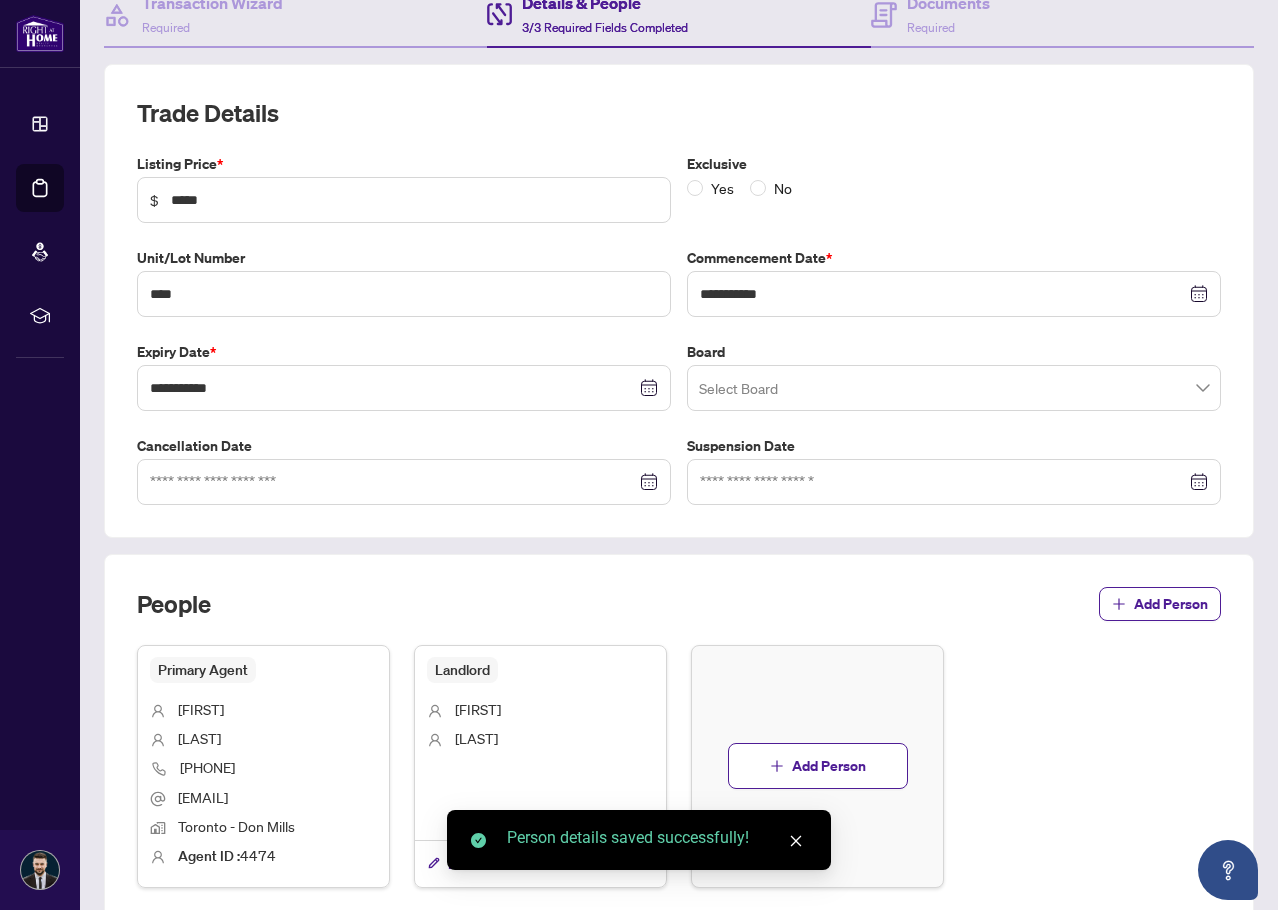 scroll, scrollTop: 0, scrollLeft: 0, axis: both 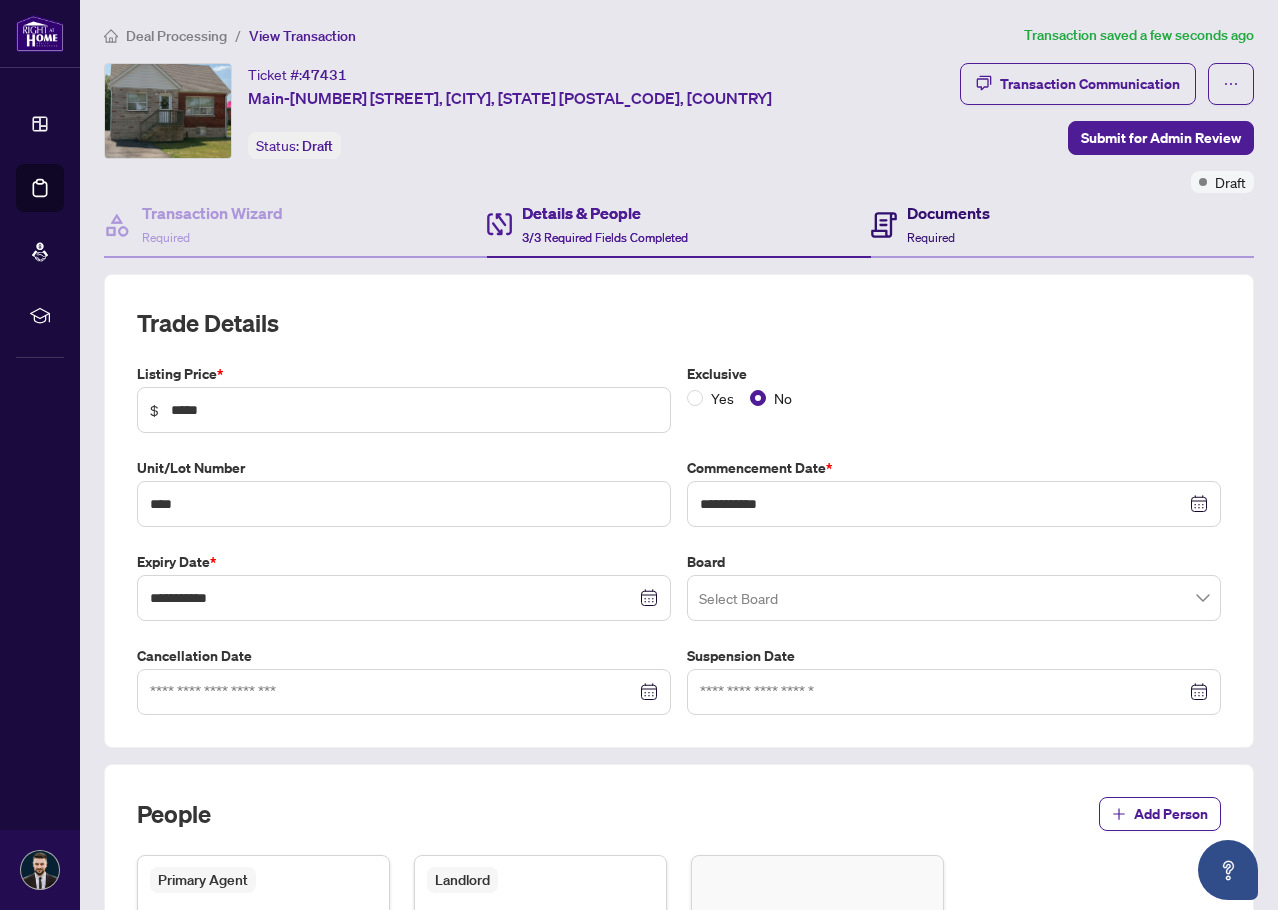 click on "Documents" at bounding box center (948, 213) 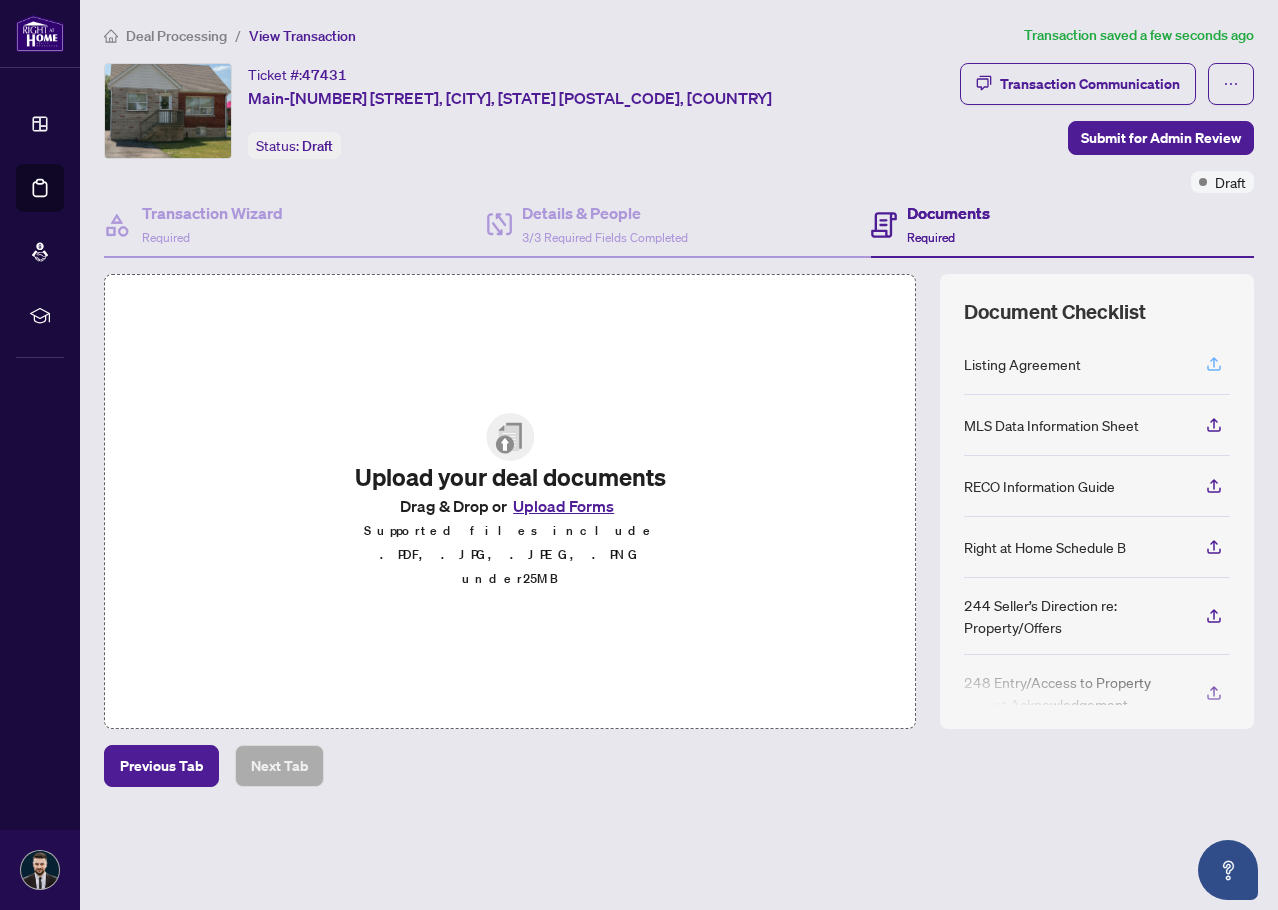 click 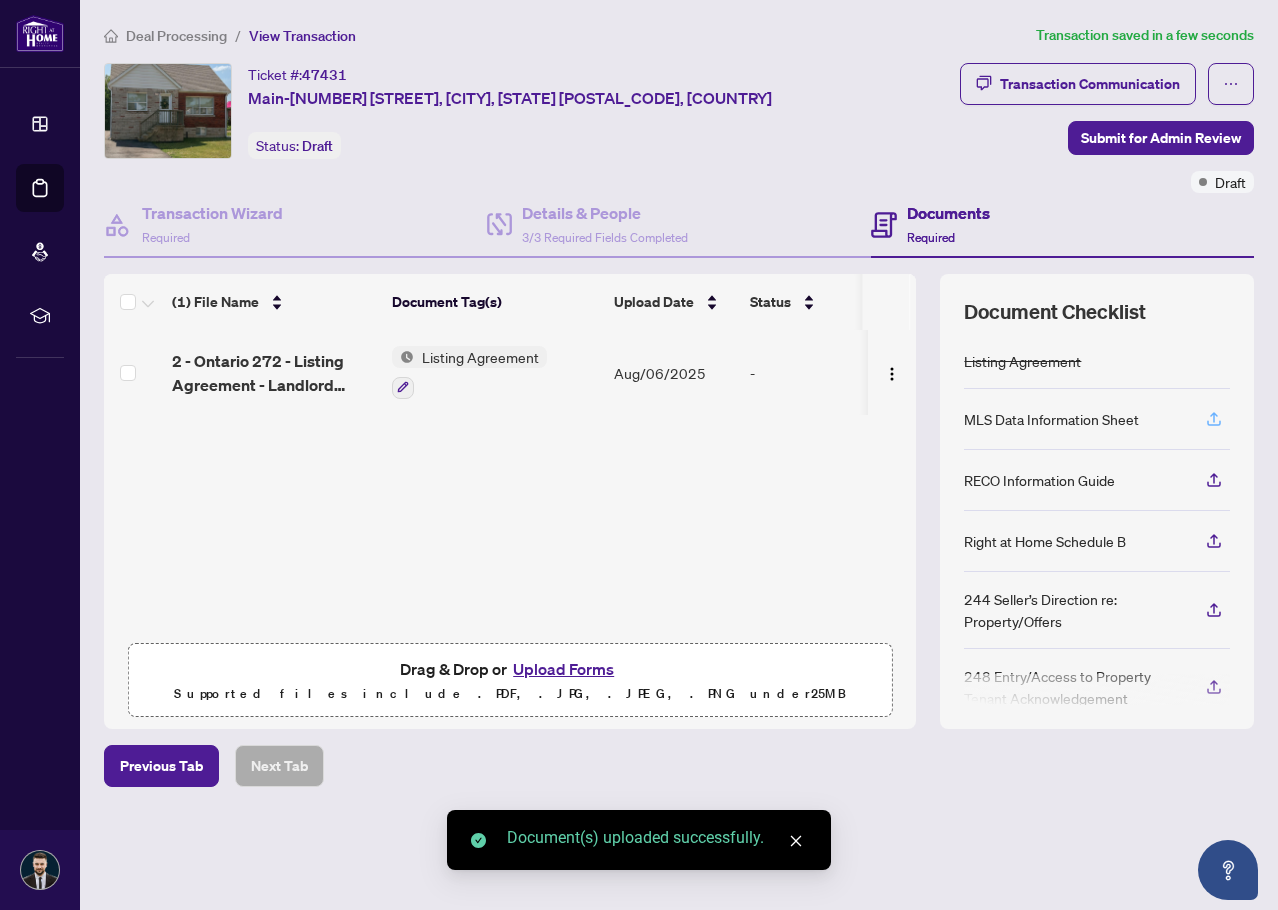 click 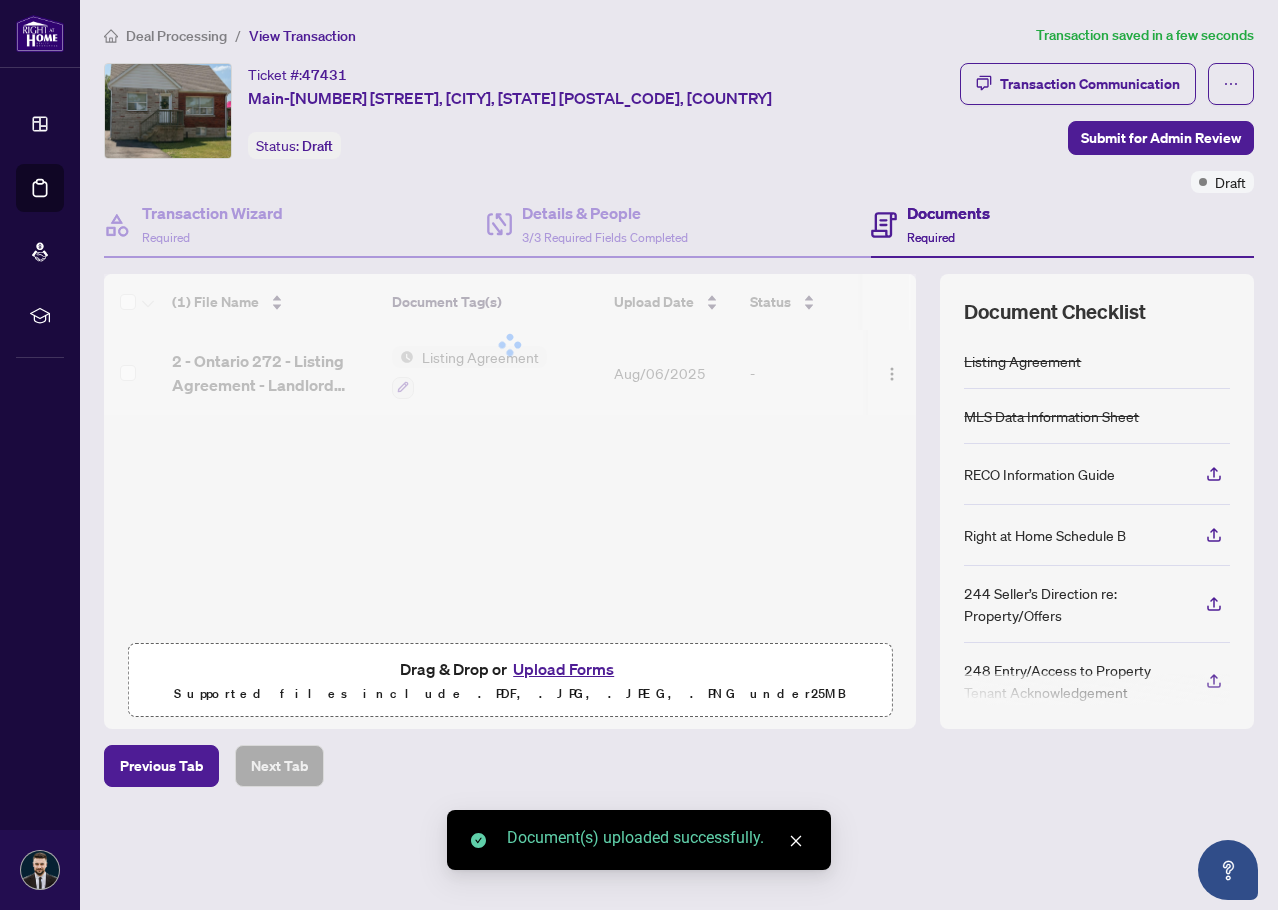 click 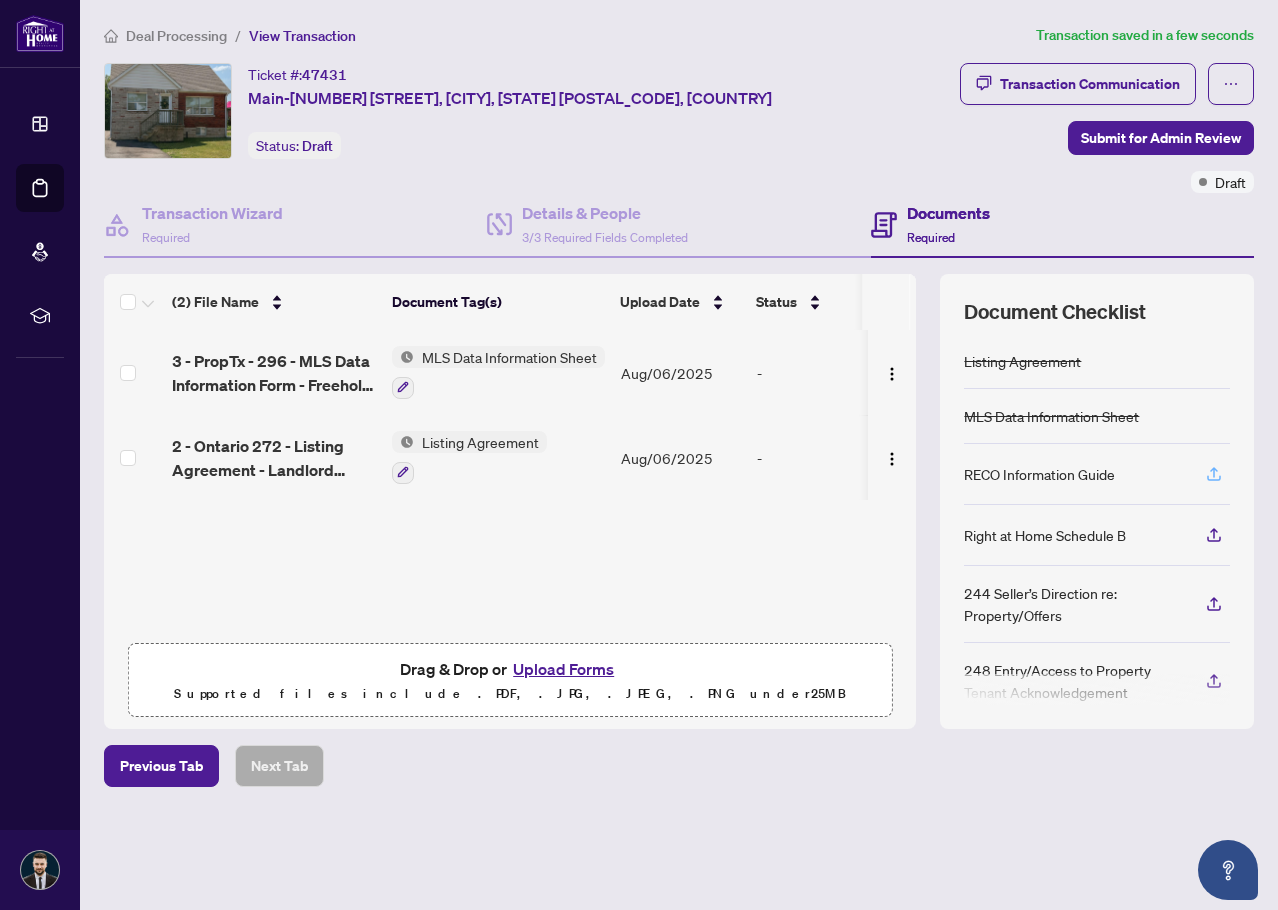click 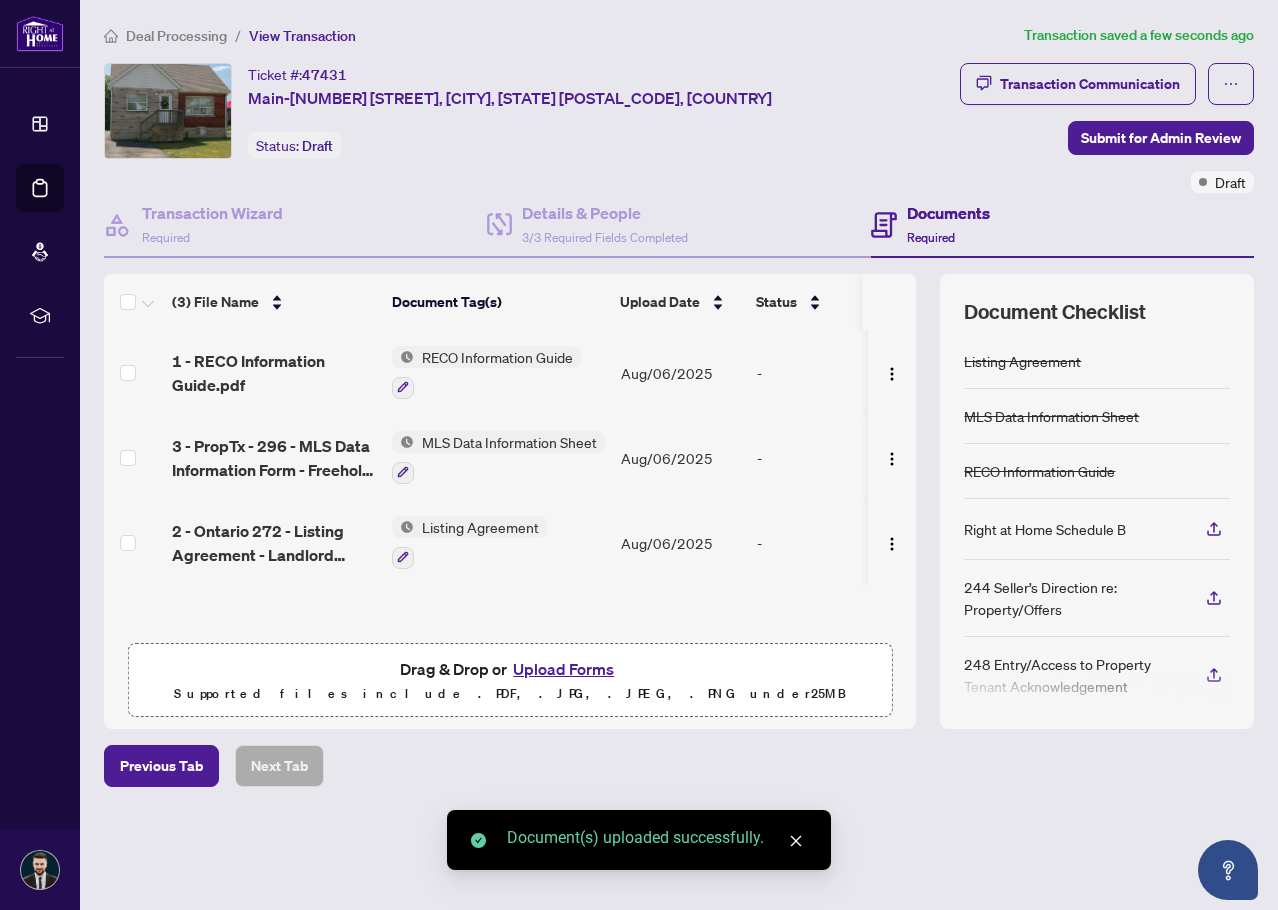 click at bounding box center [1214, 529] 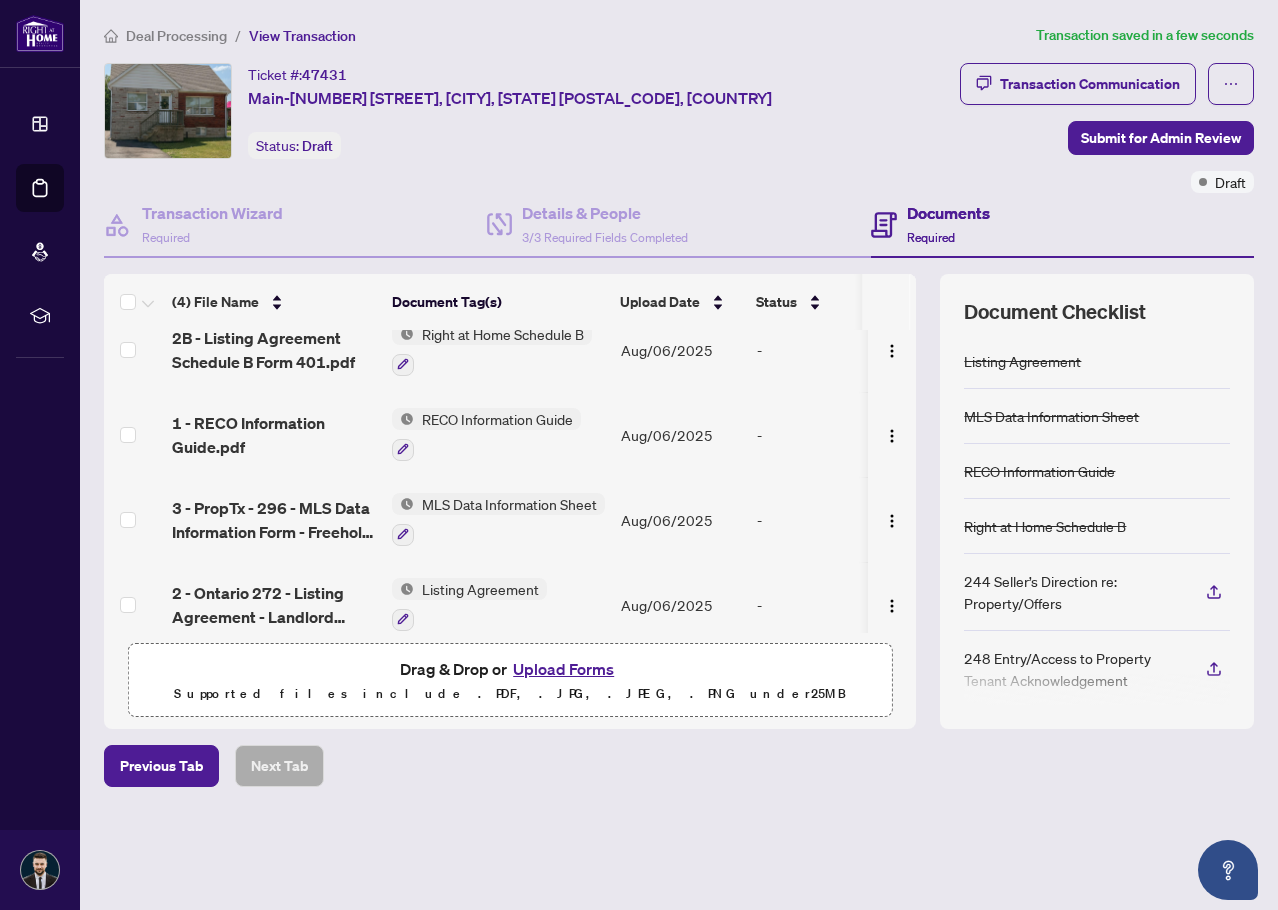 scroll, scrollTop: 0, scrollLeft: 0, axis: both 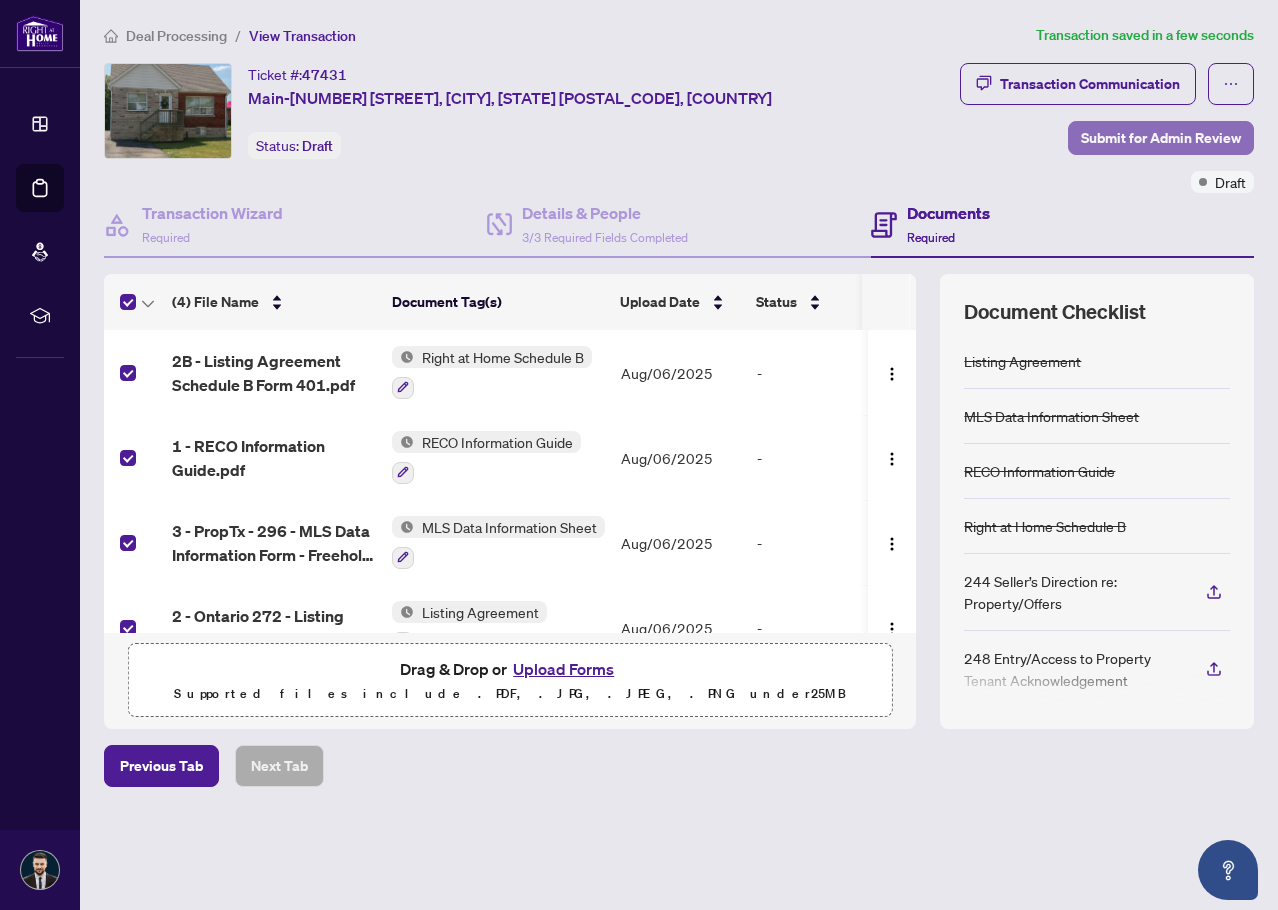 click on "Submit for Admin Review" at bounding box center (1161, 138) 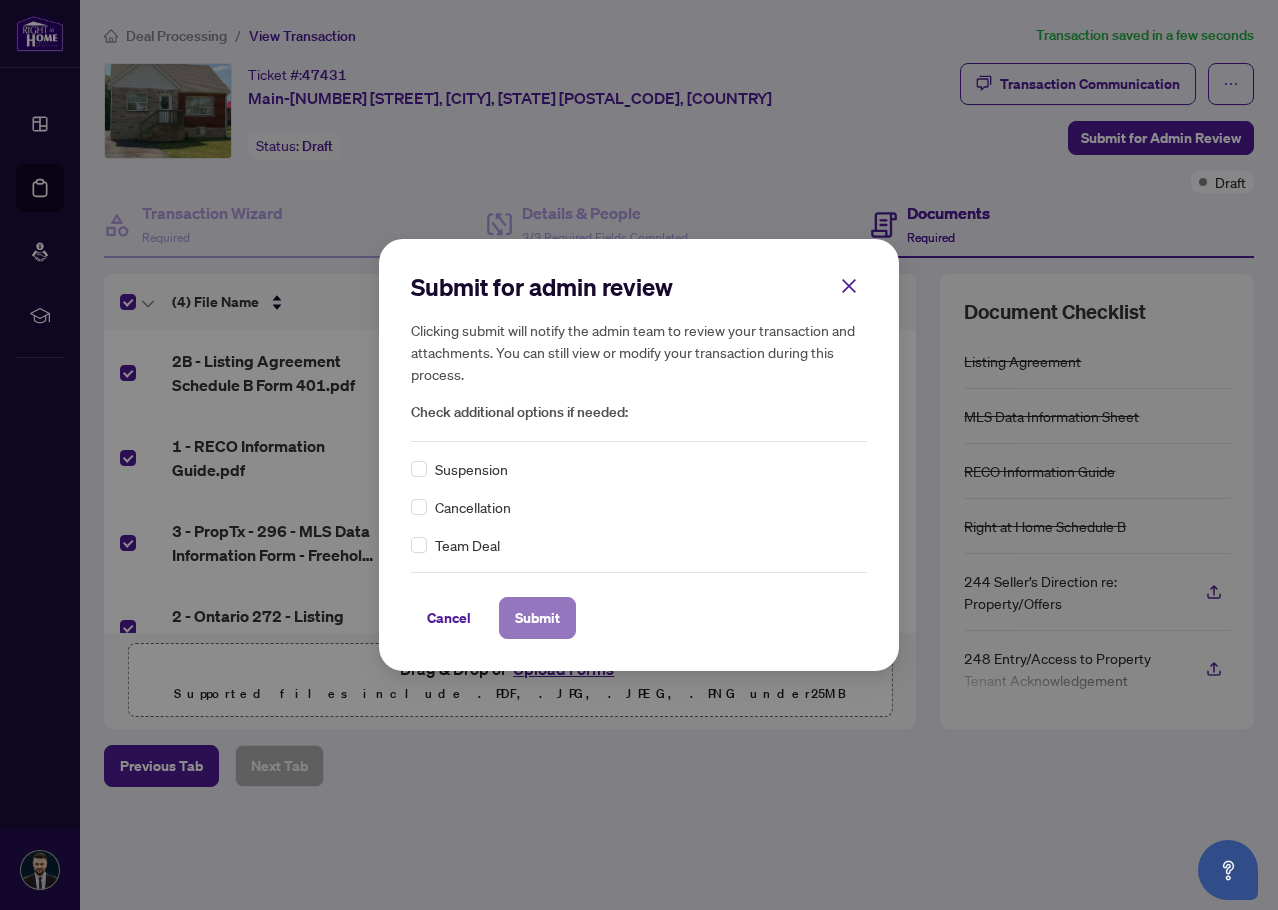 click on "Submit" at bounding box center [537, 618] 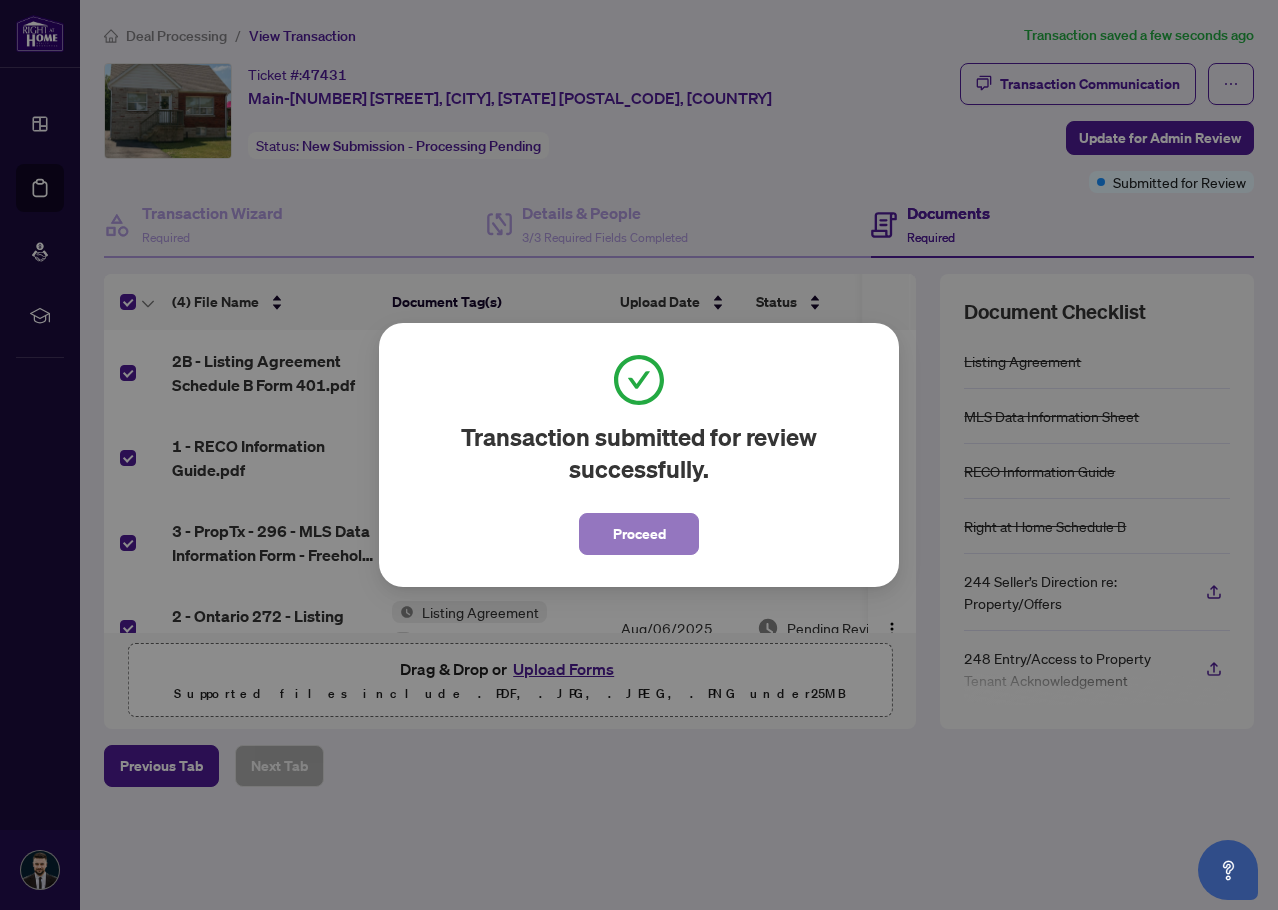 click on "Proceed" at bounding box center (639, 534) 